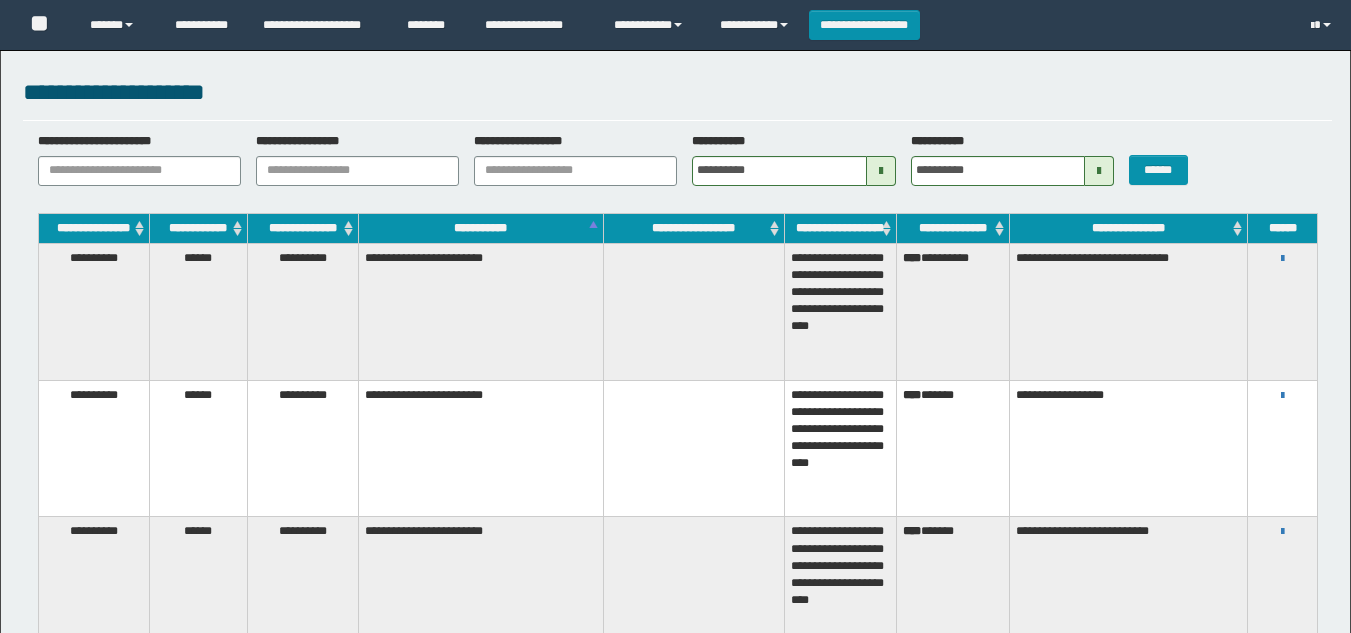scroll, scrollTop: 773, scrollLeft: 0, axis: vertical 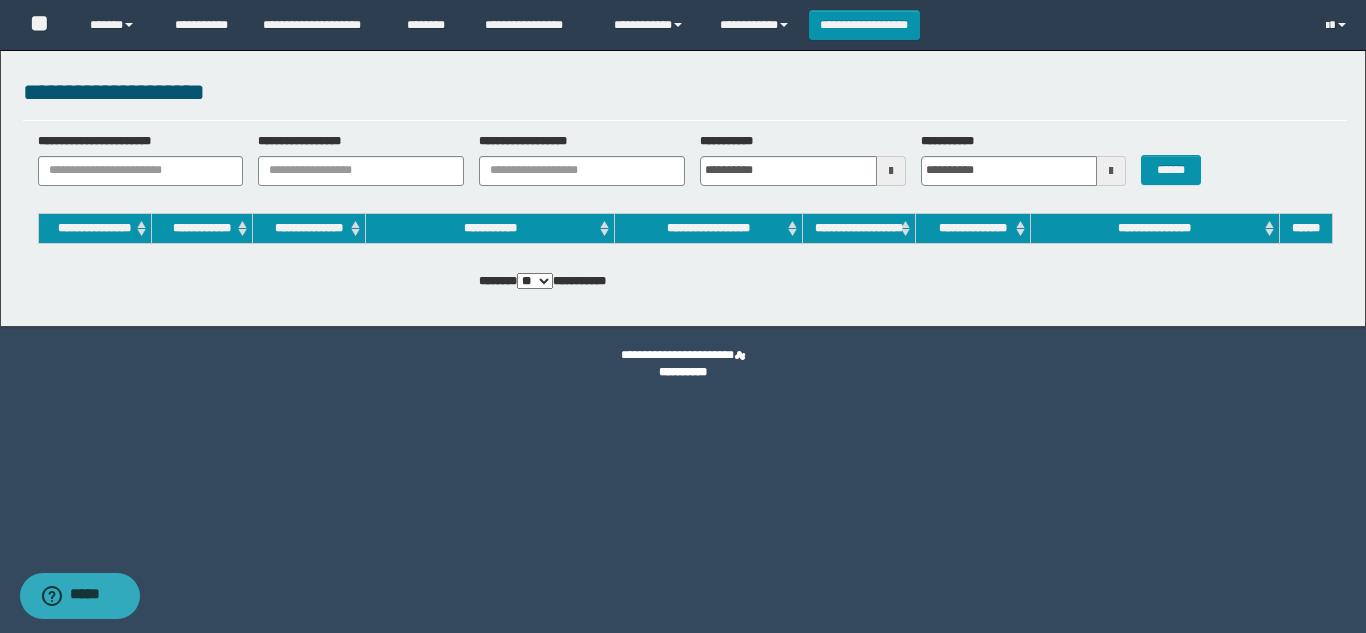 click at bounding box center [891, 171] 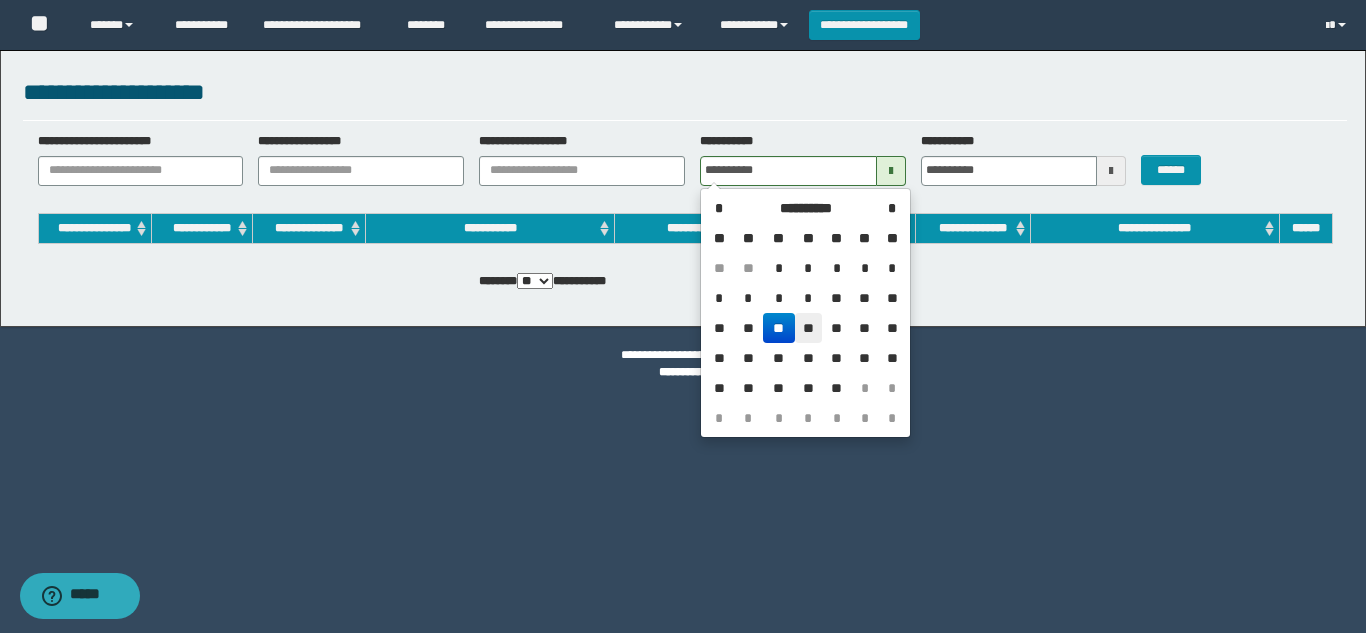 click on "**" at bounding box center (809, 328) 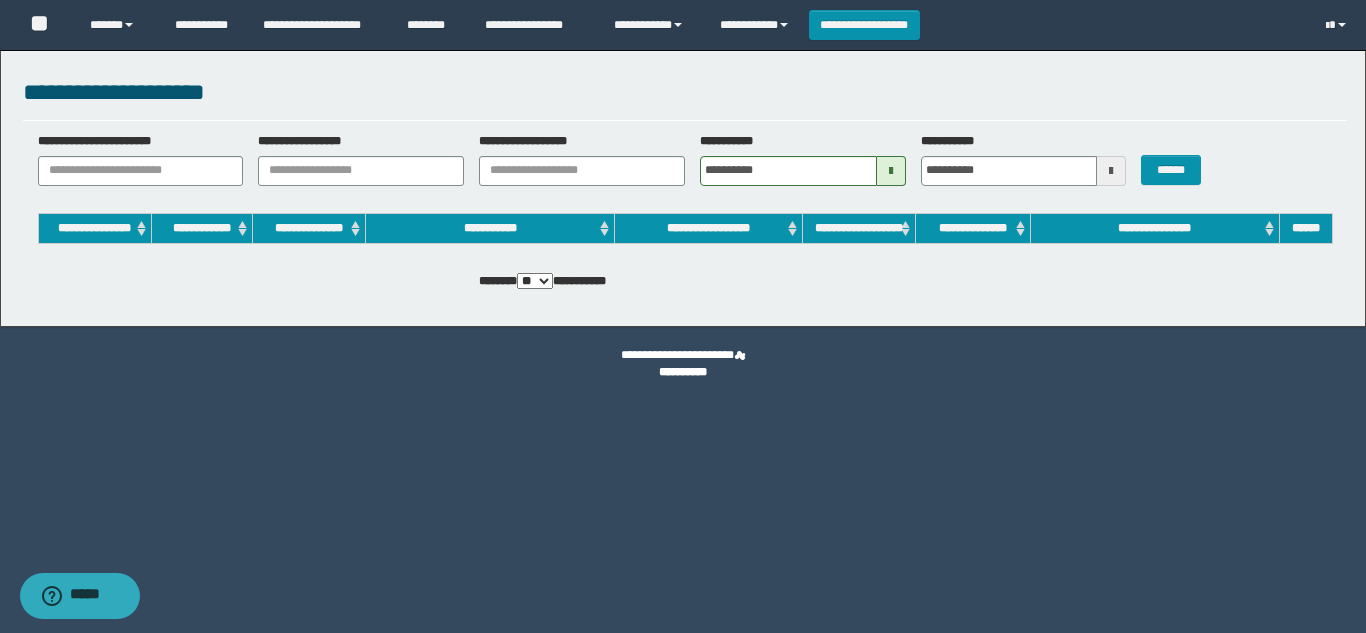 click at bounding box center [1111, 171] 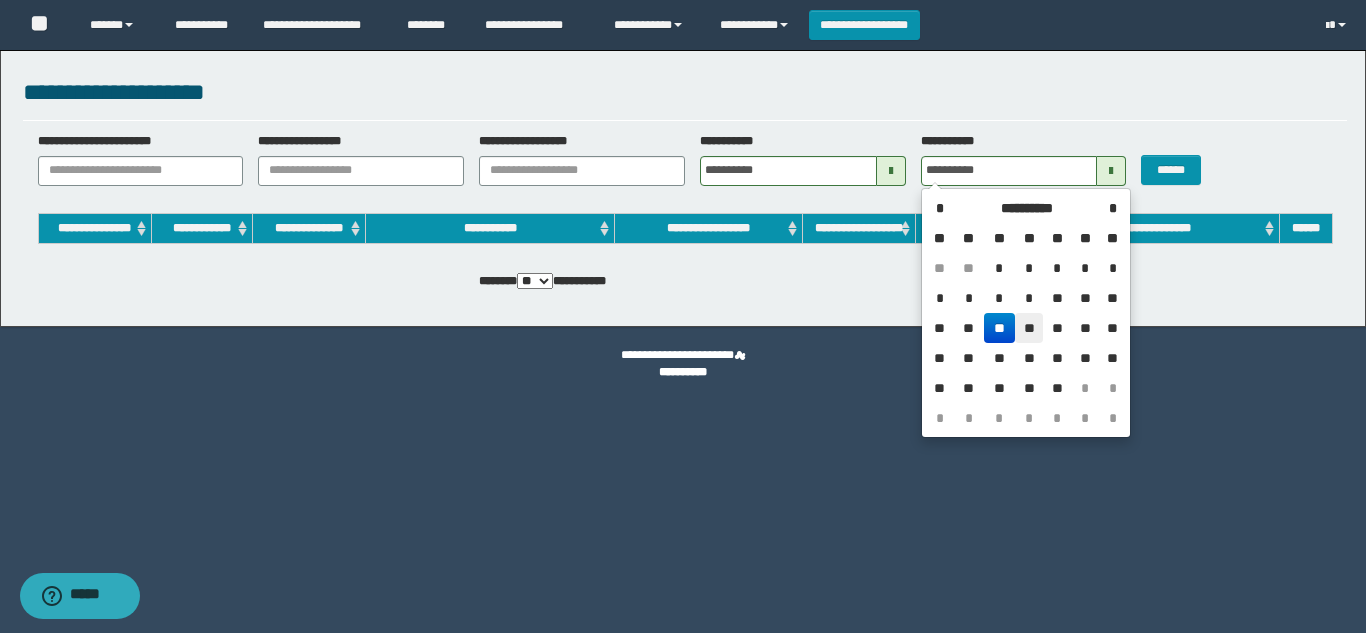 click on "**" at bounding box center (1029, 328) 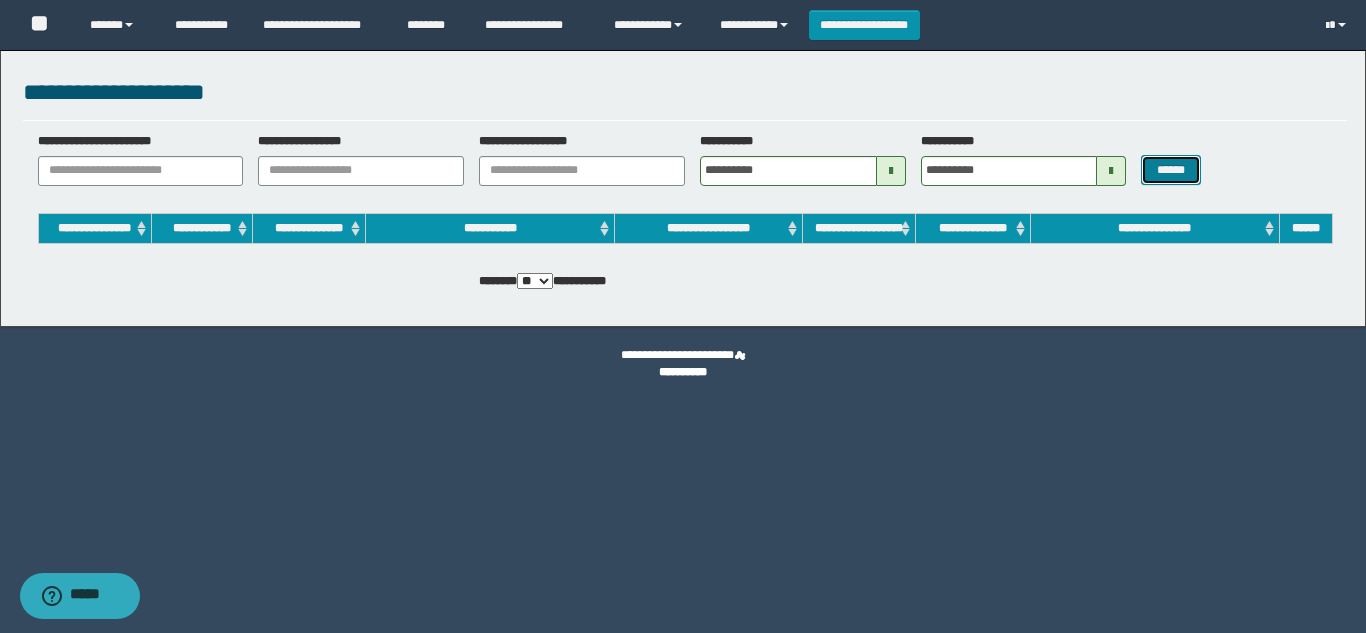 click on "******" at bounding box center [1170, 170] 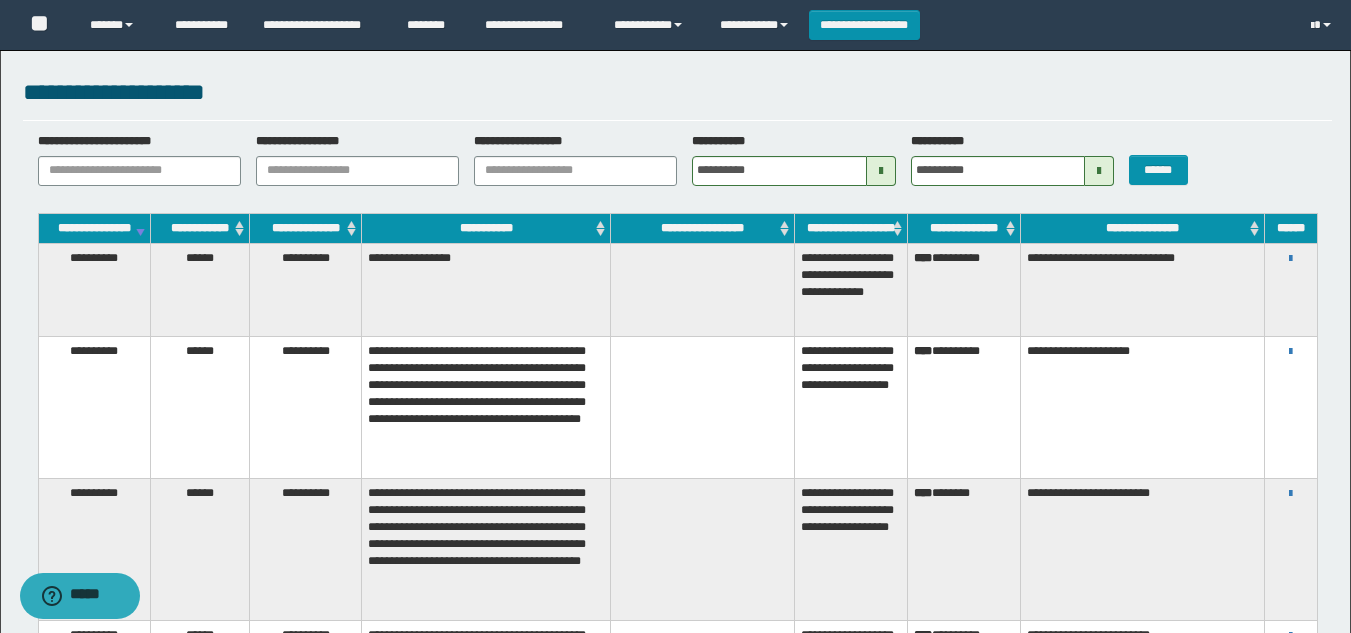 click on "**********" at bounding box center [486, 228] 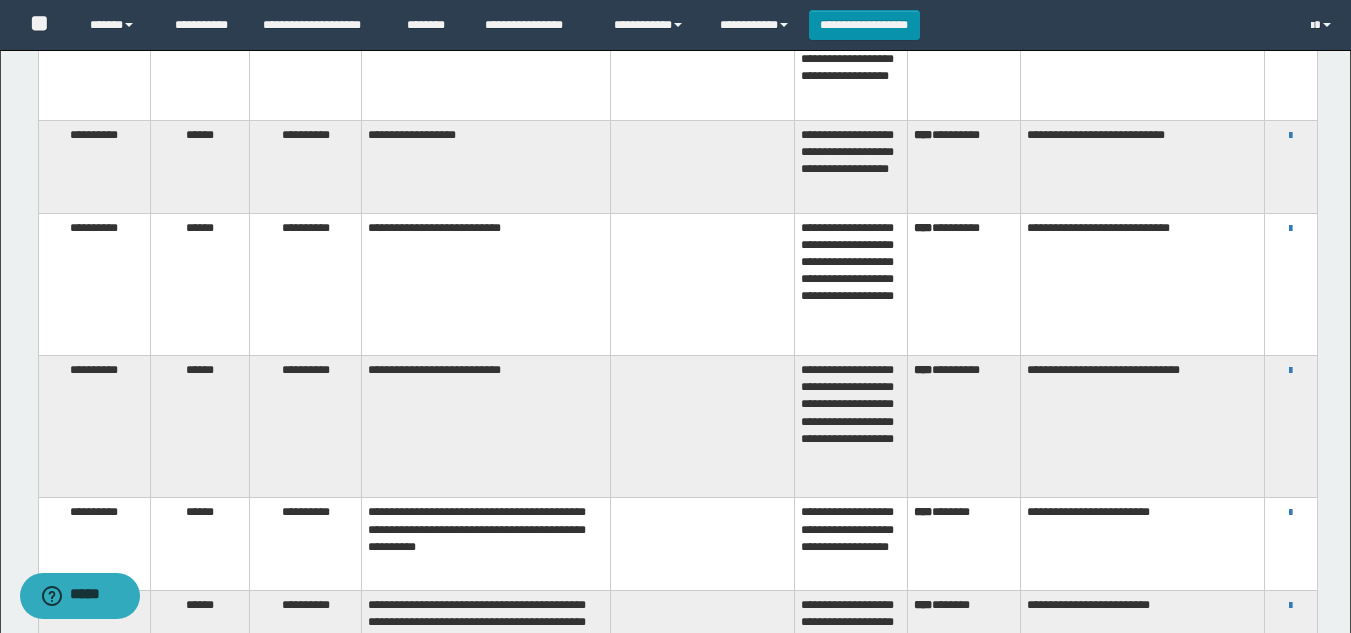 scroll, scrollTop: 2000, scrollLeft: 0, axis: vertical 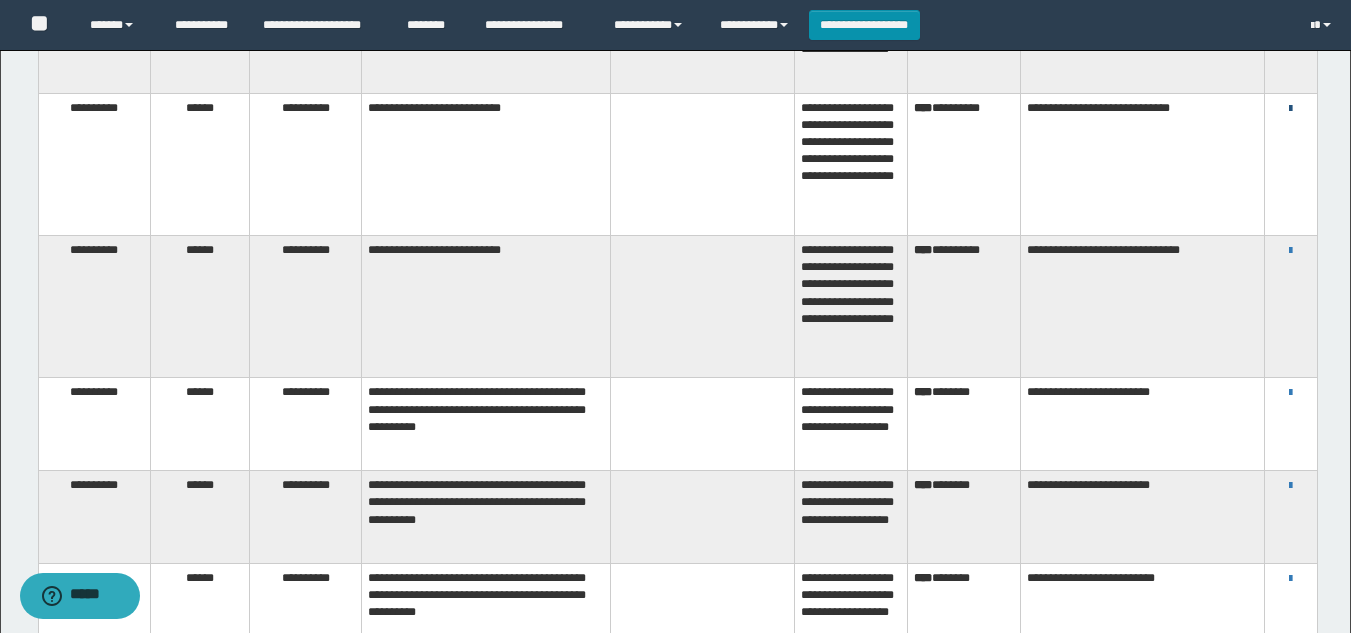 click at bounding box center [1290, 109] 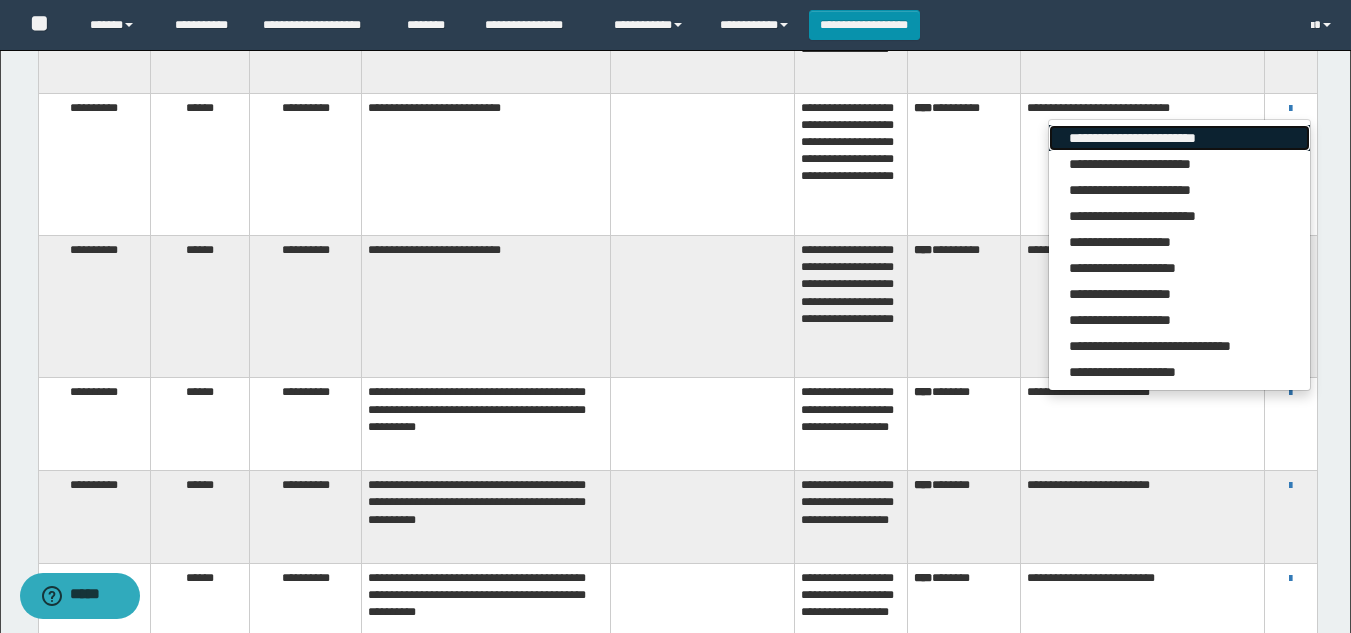 click on "**********" at bounding box center (1179, 138) 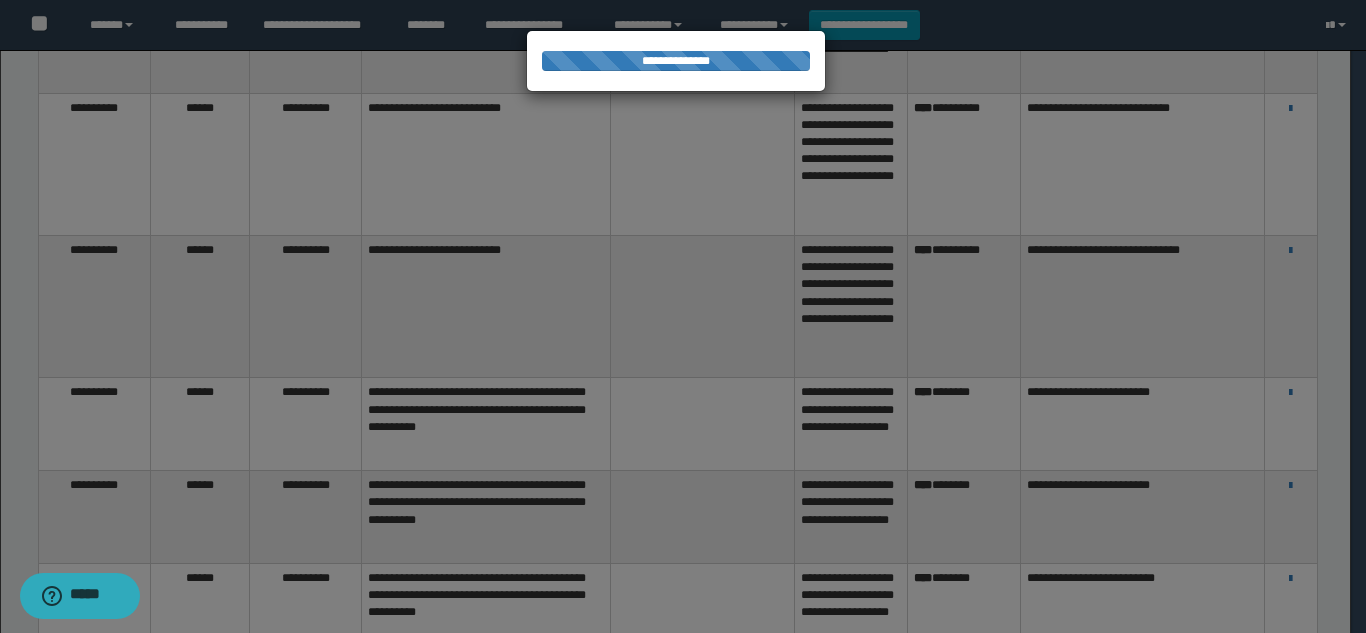 click at bounding box center [683, 316] 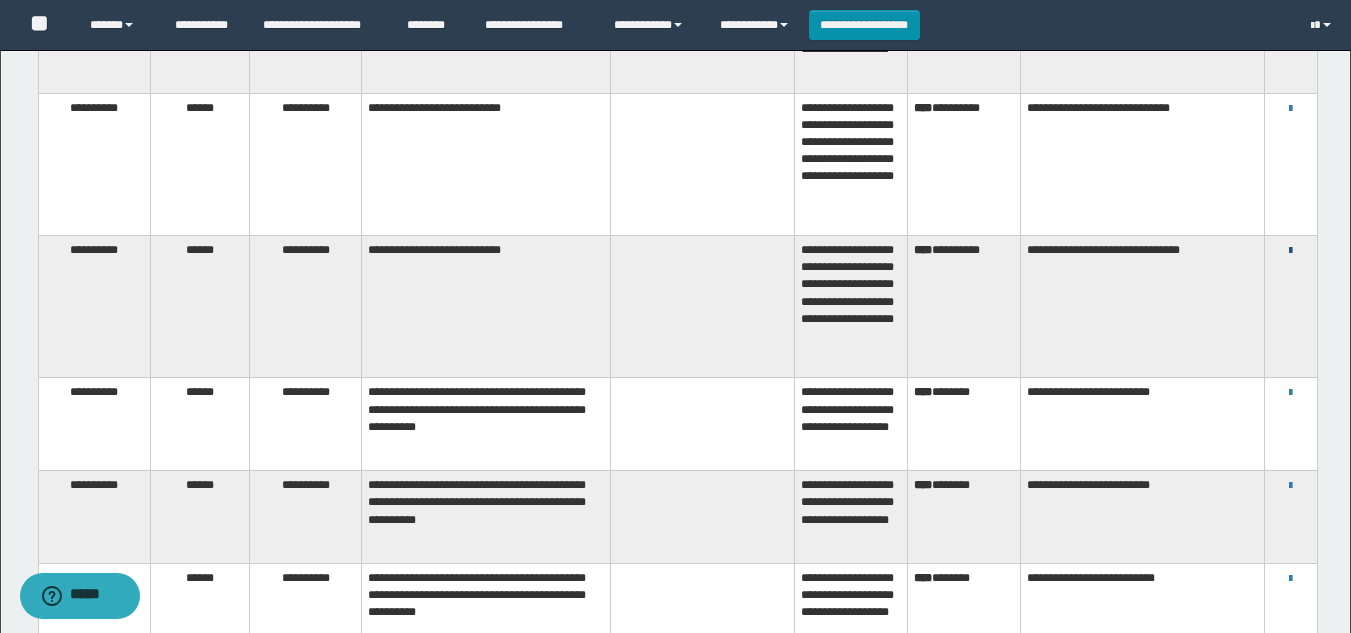 click at bounding box center (1290, 251) 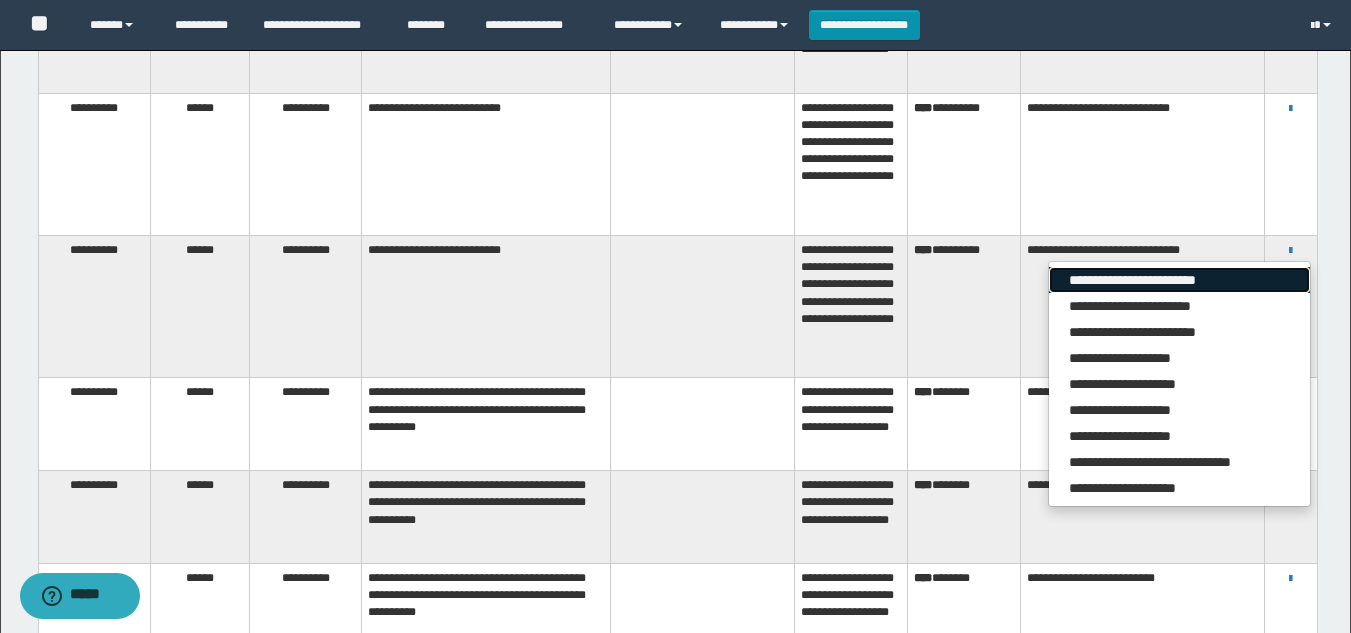 click on "**********" at bounding box center (1179, 280) 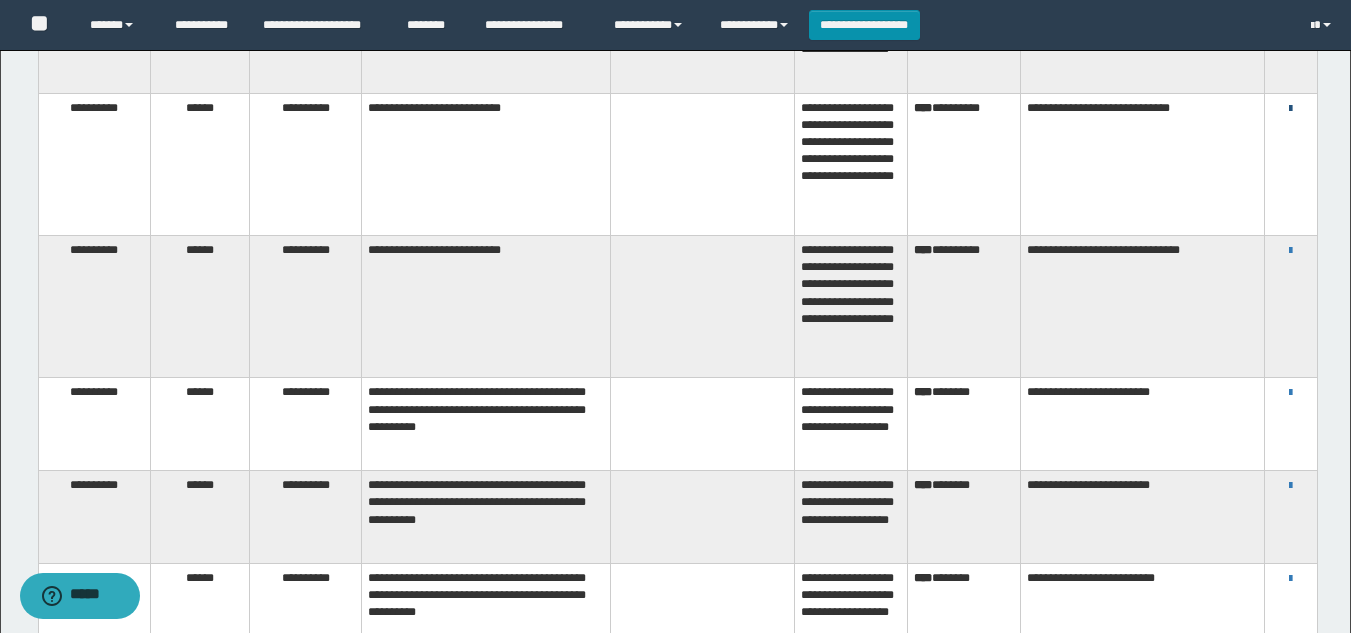 click at bounding box center [1290, 109] 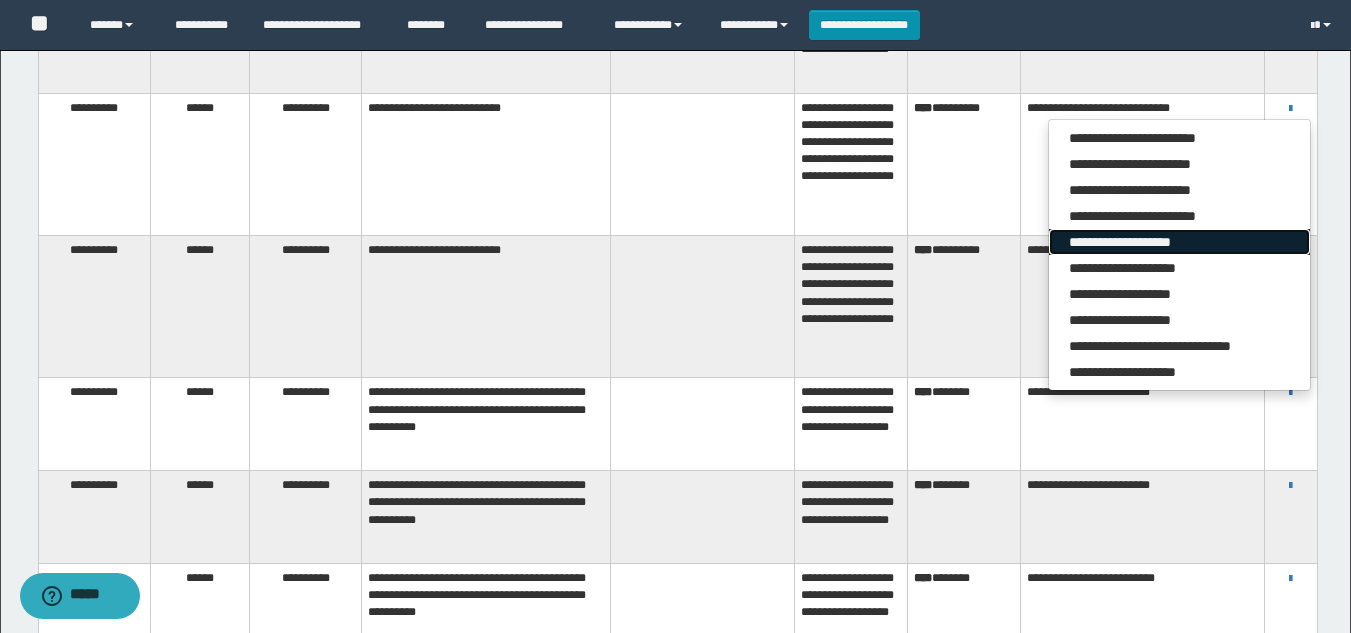 click on "**********" at bounding box center [1179, 242] 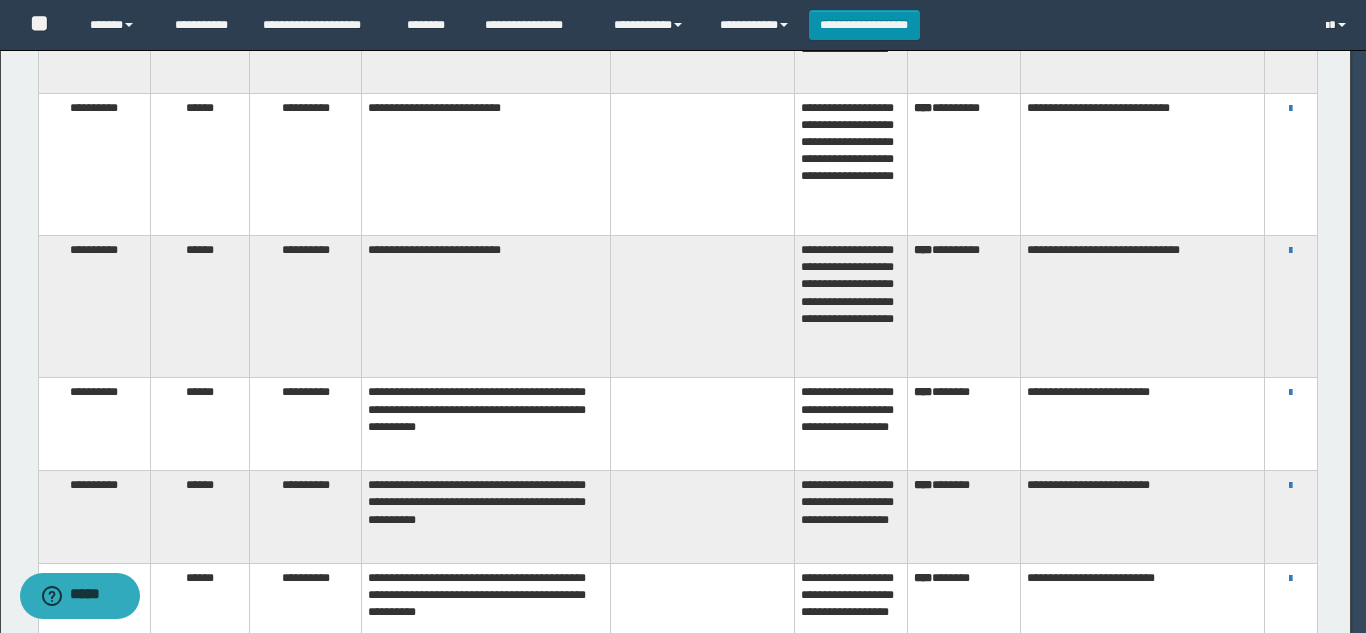 click at bounding box center (0, 0) 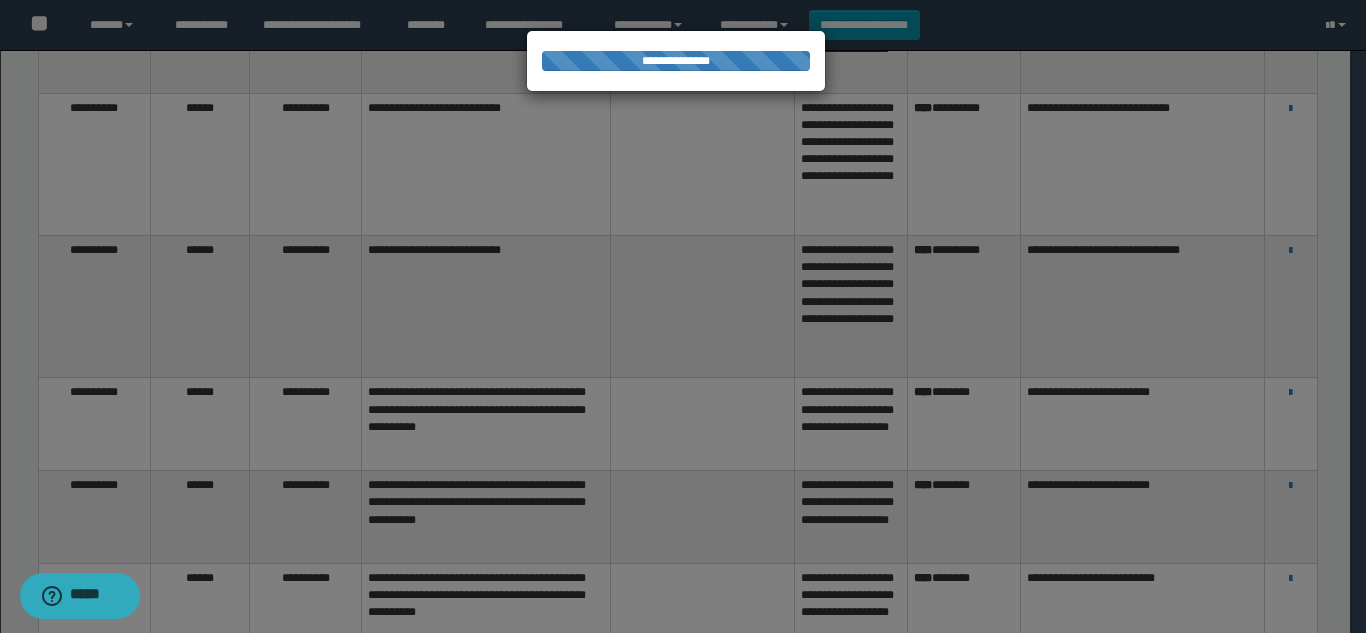 click at bounding box center [683, 316] 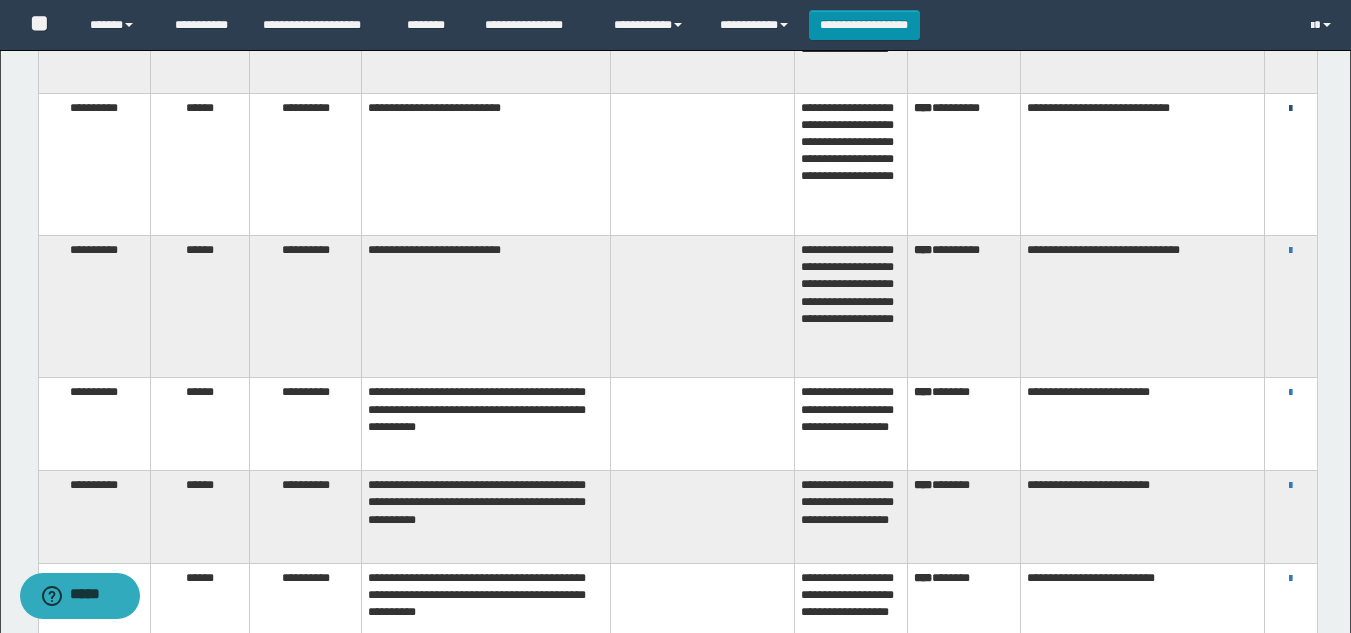 click at bounding box center [1290, 109] 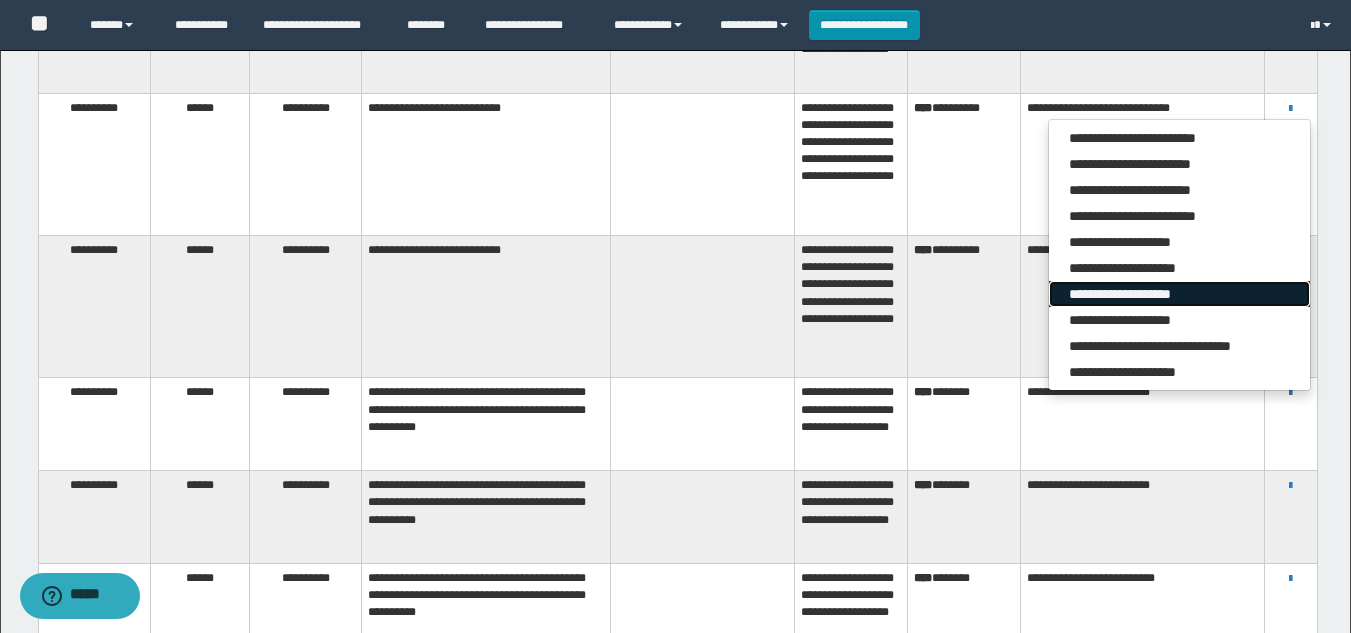 click on "**********" at bounding box center [1179, 294] 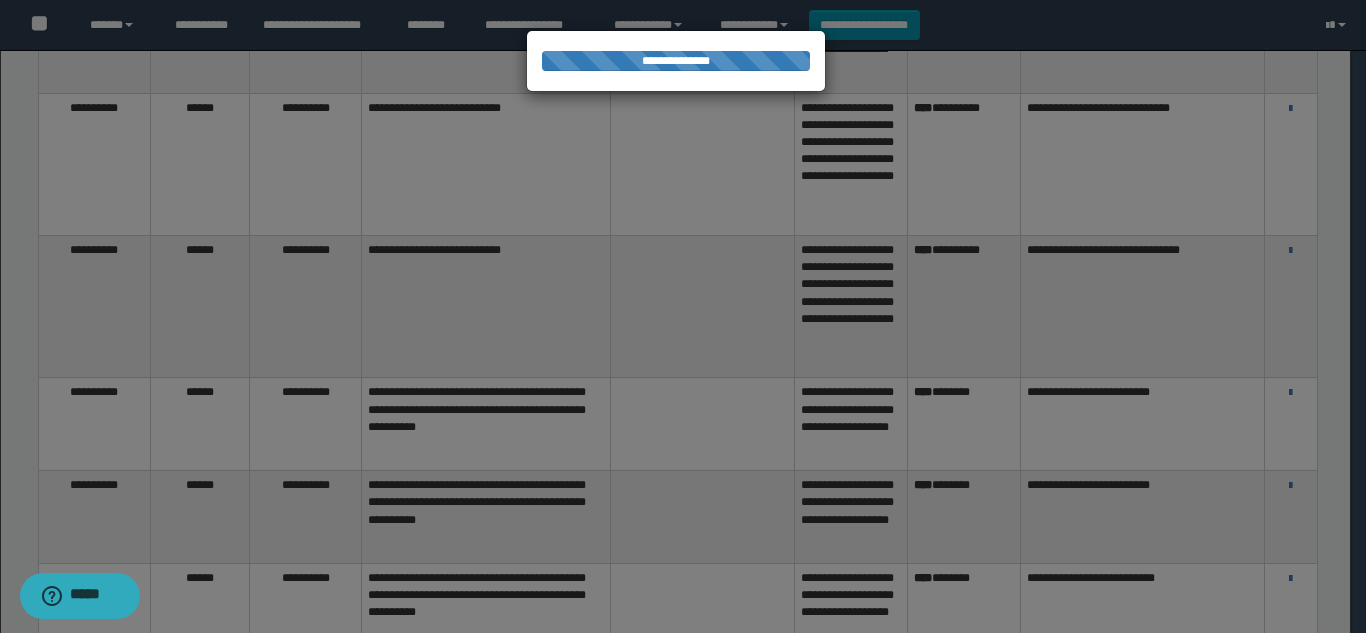 drag, startPoint x: 1226, startPoint y: 233, endPoint x: 1292, endPoint y: 123, distance: 128.28094 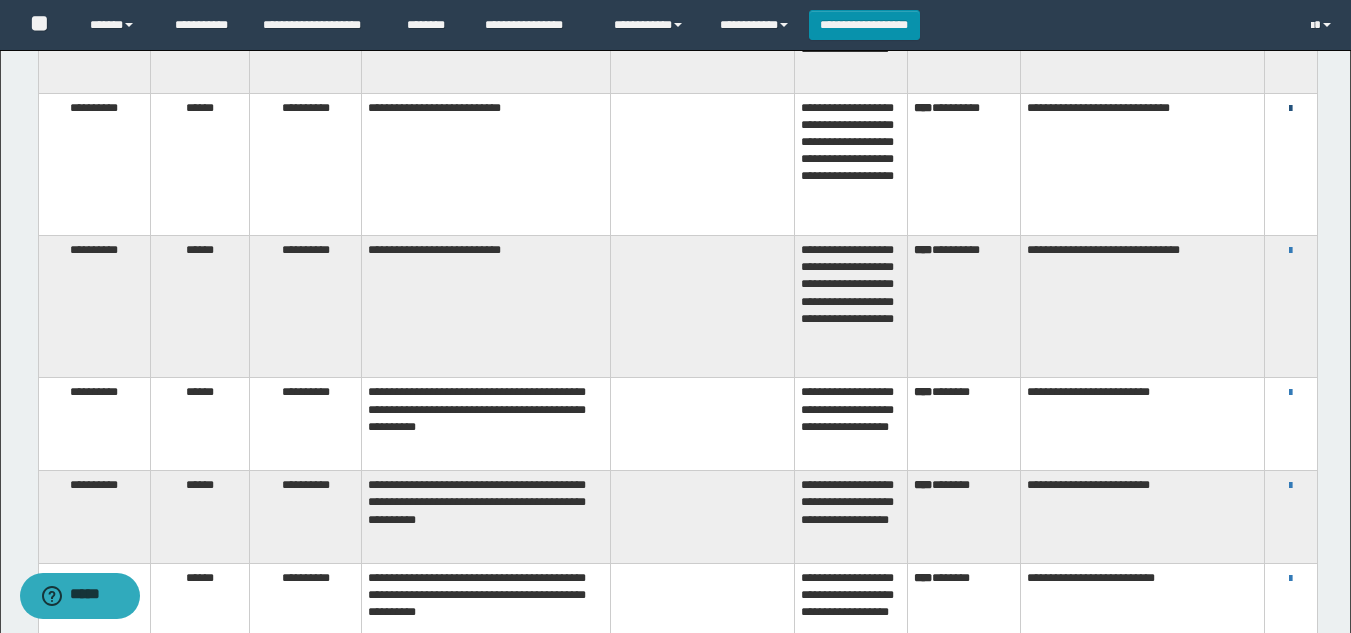 click at bounding box center [1290, 109] 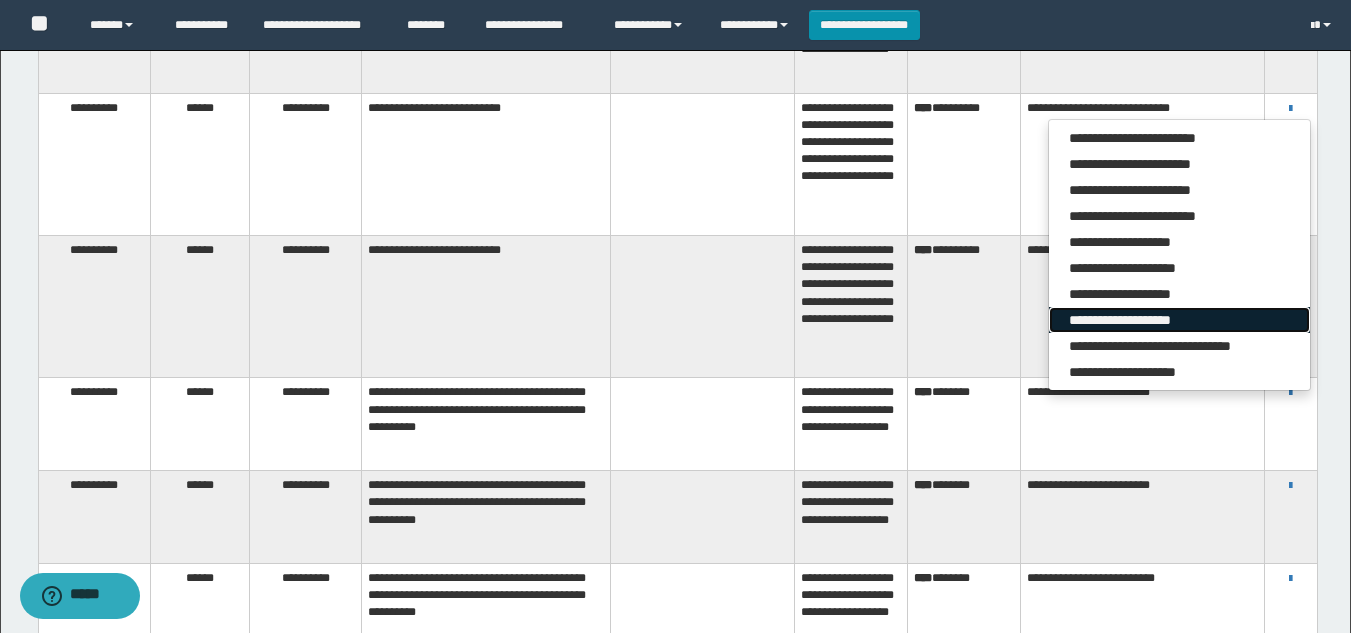 click on "**********" at bounding box center (1179, 320) 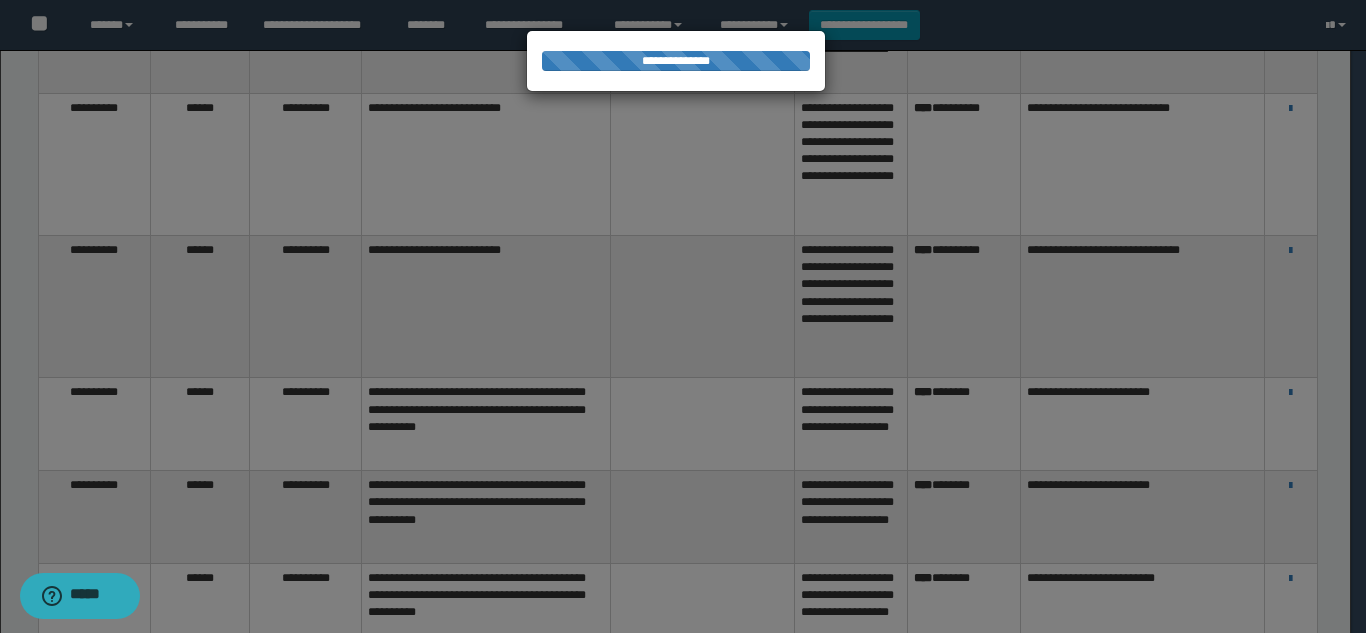 click at bounding box center (683, 316) 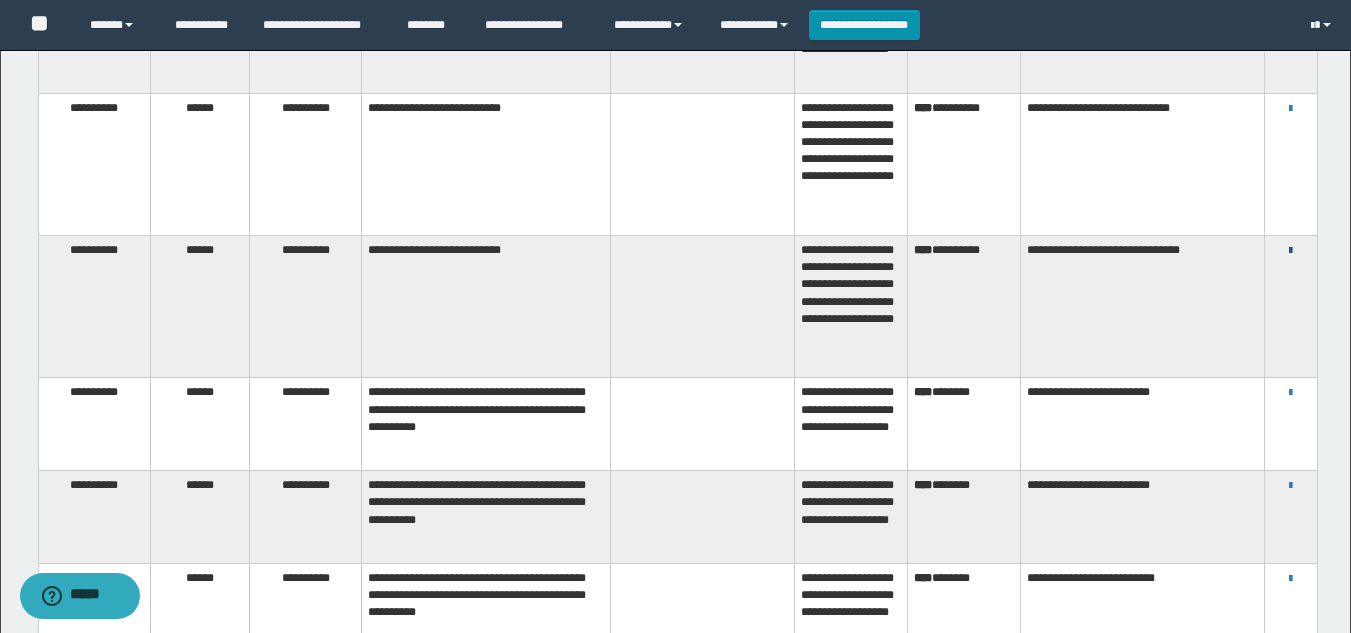 click at bounding box center [1290, 251] 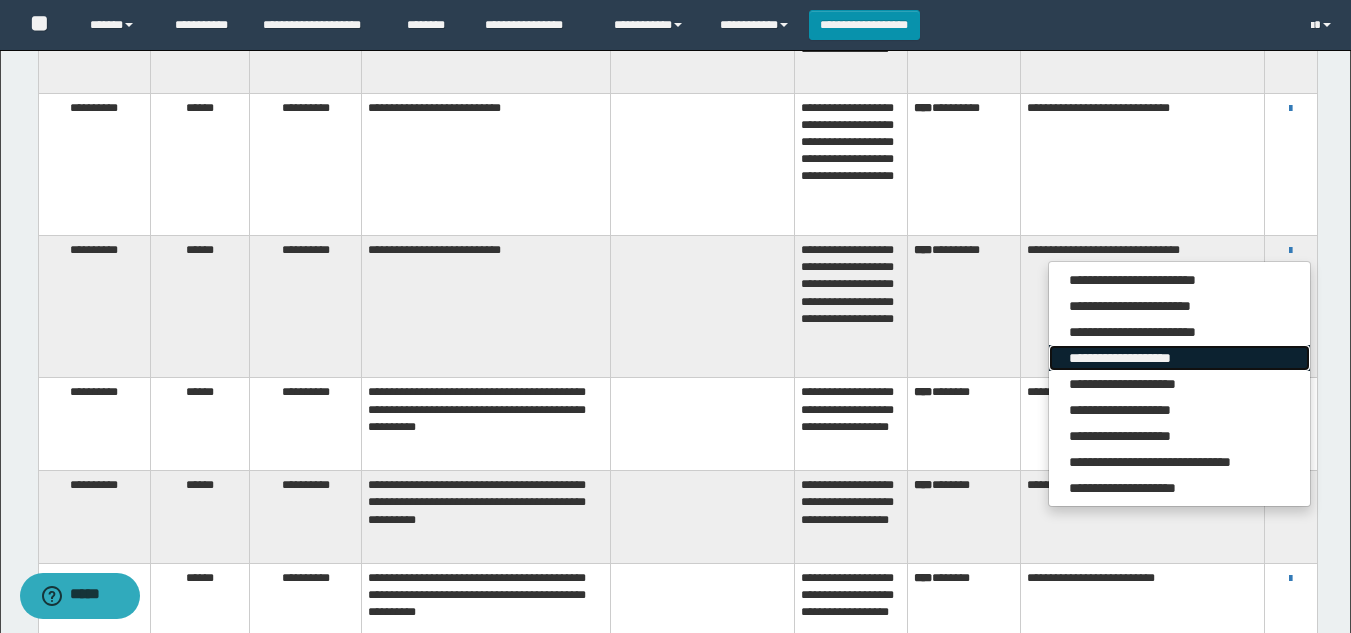click on "**********" at bounding box center [1179, 358] 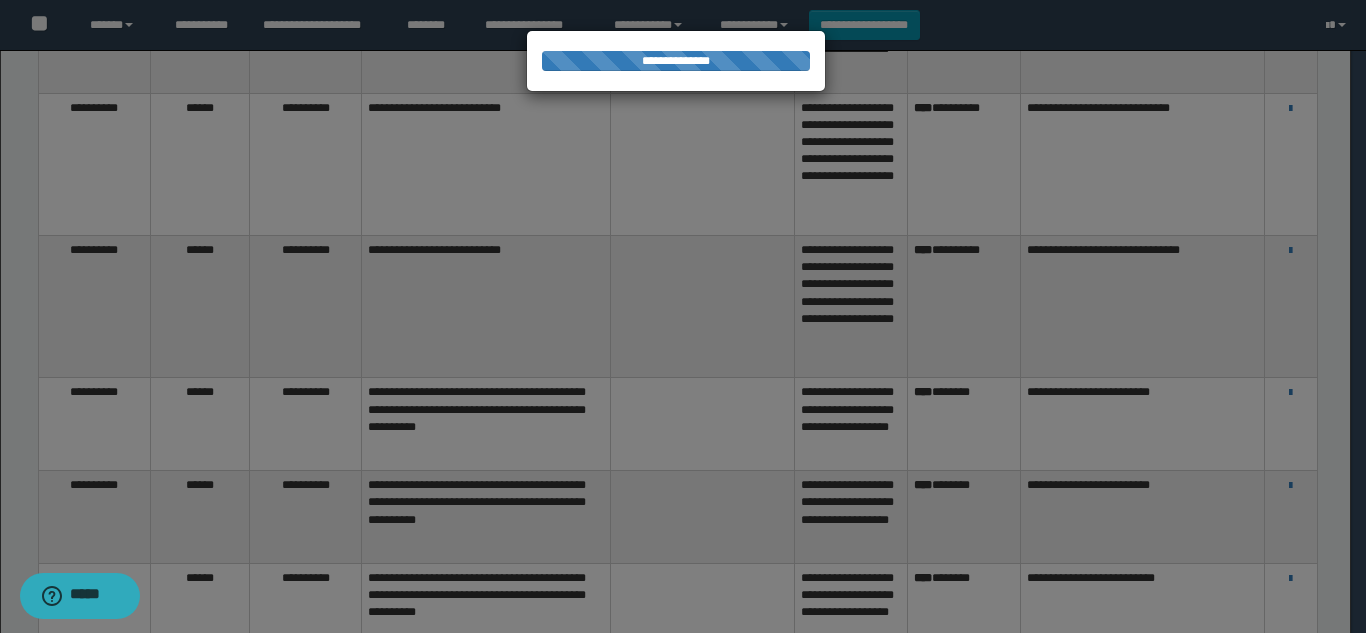 click at bounding box center [683, 316] 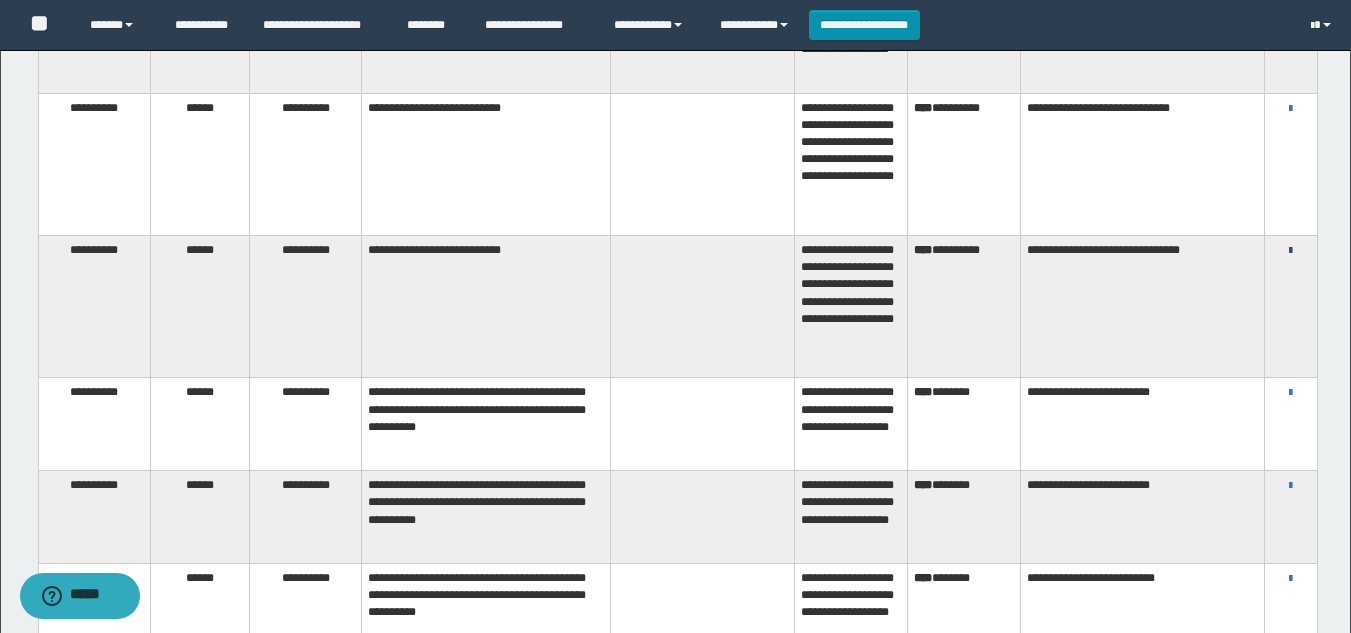click at bounding box center (1290, 251) 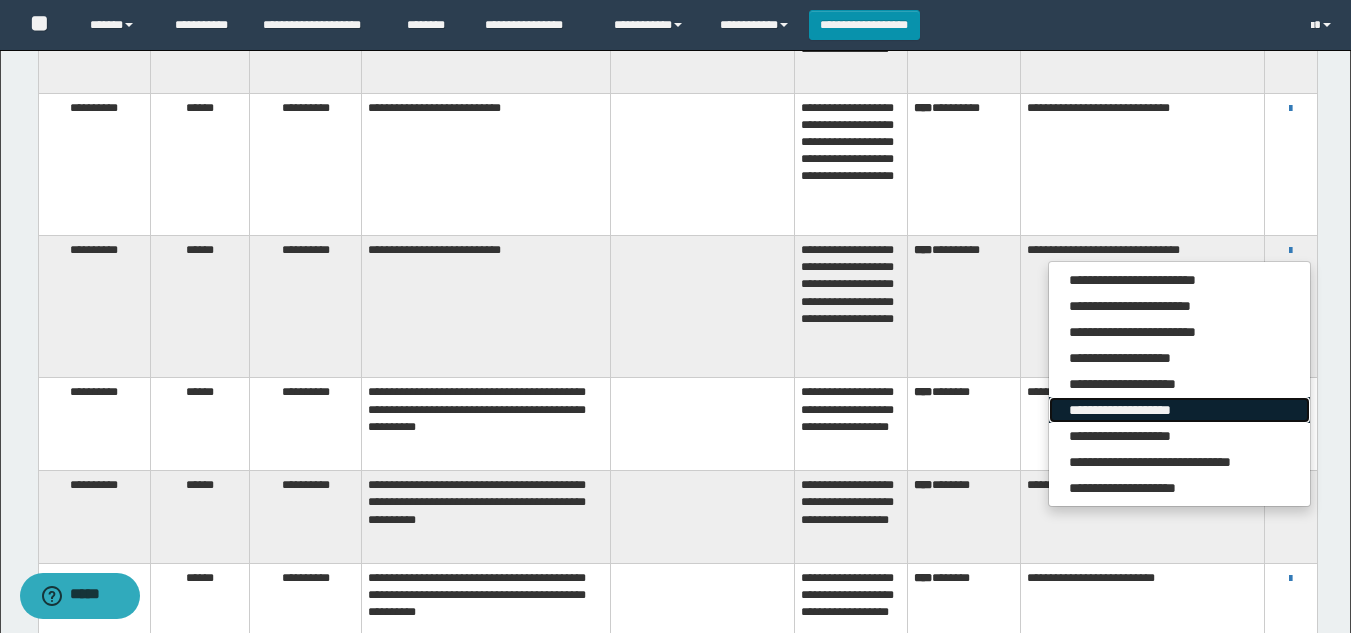 click on "**********" at bounding box center [1179, 410] 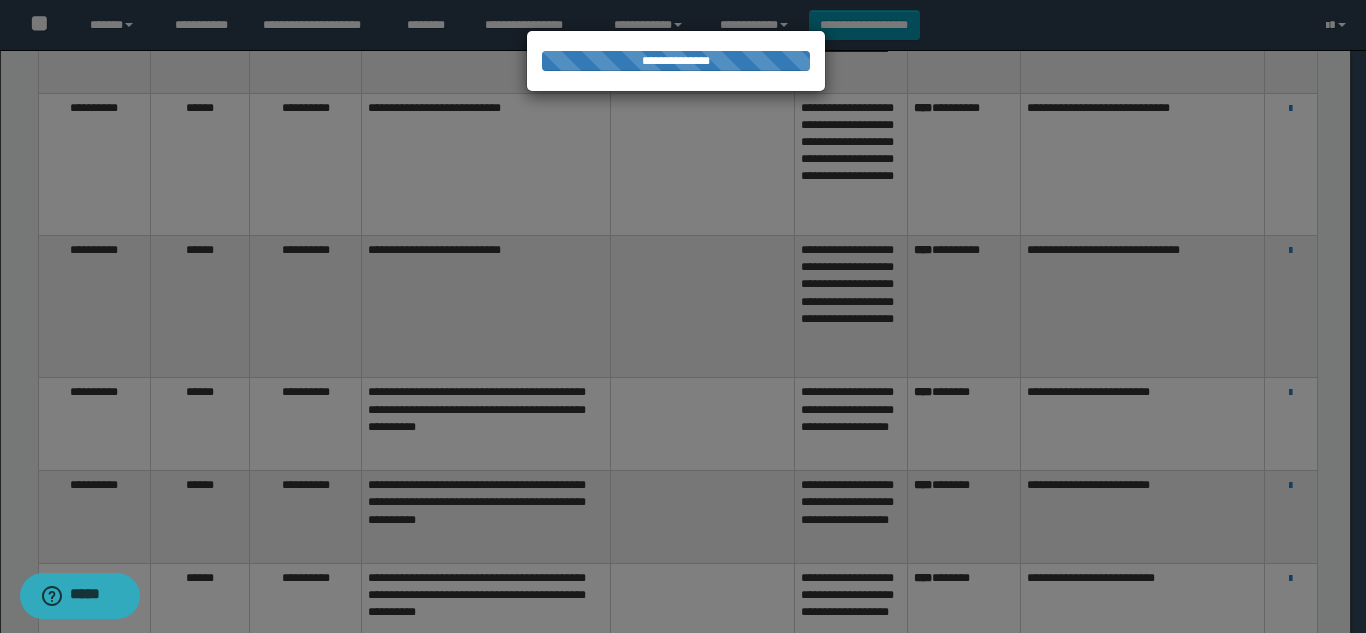 click at bounding box center (683, 316) 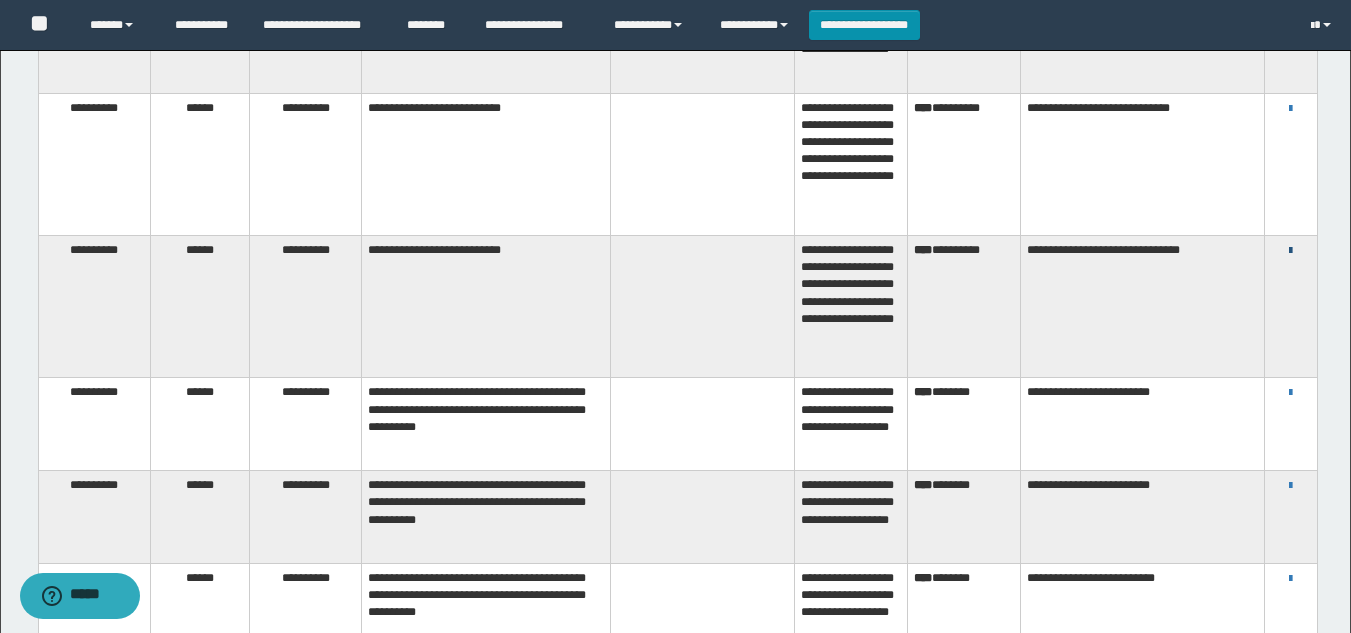 click at bounding box center (1290, 251) 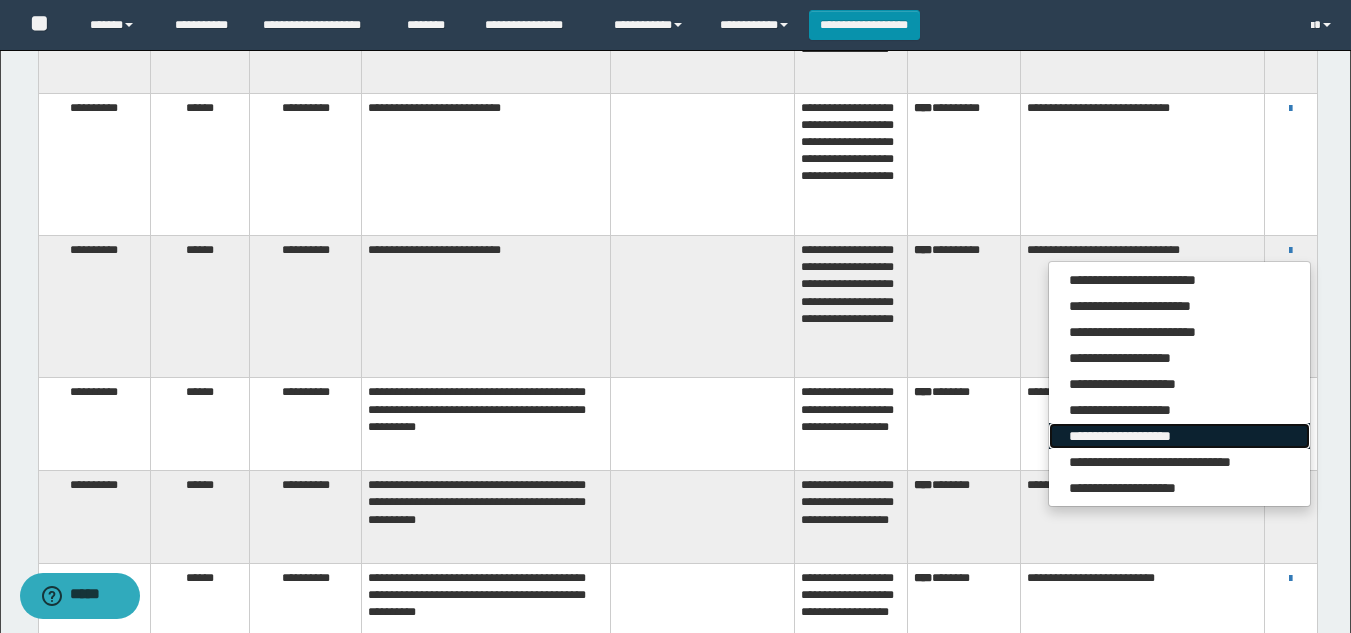 click on "**********" at bounding box center [1179, 436] 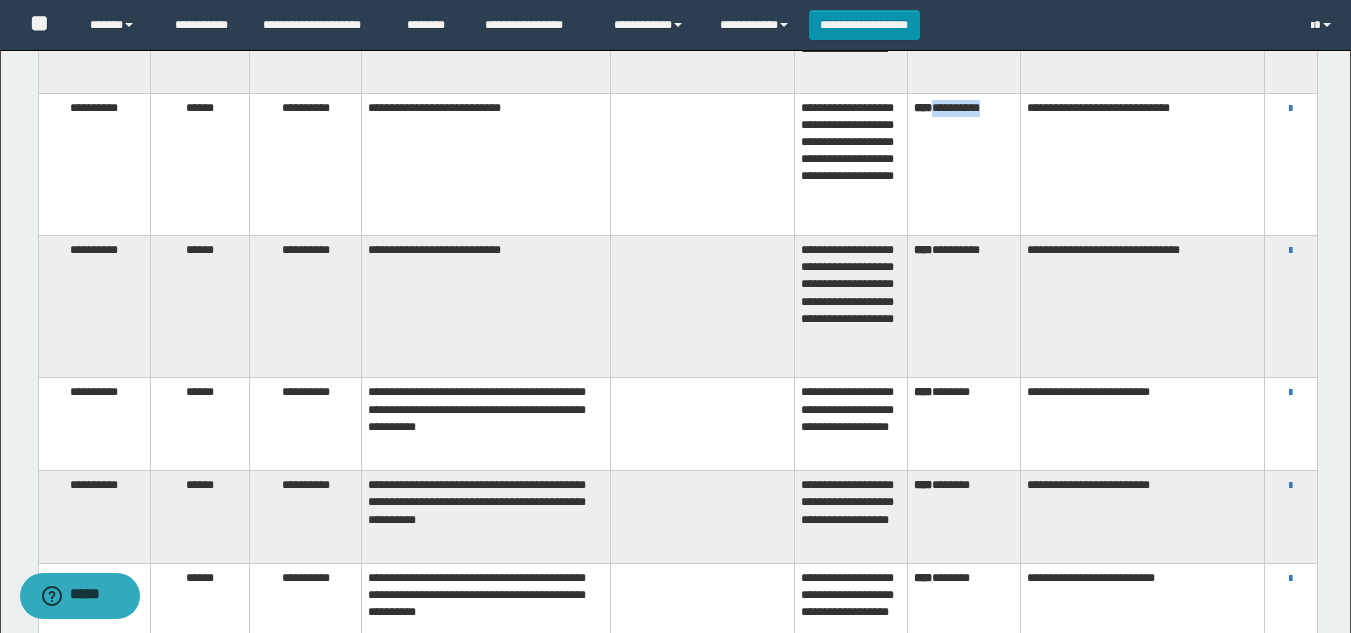 drag, startPoint x: 1004, startPoint y: 81, endPoint x: 939, endPoint y: 83, distance: 65.03076 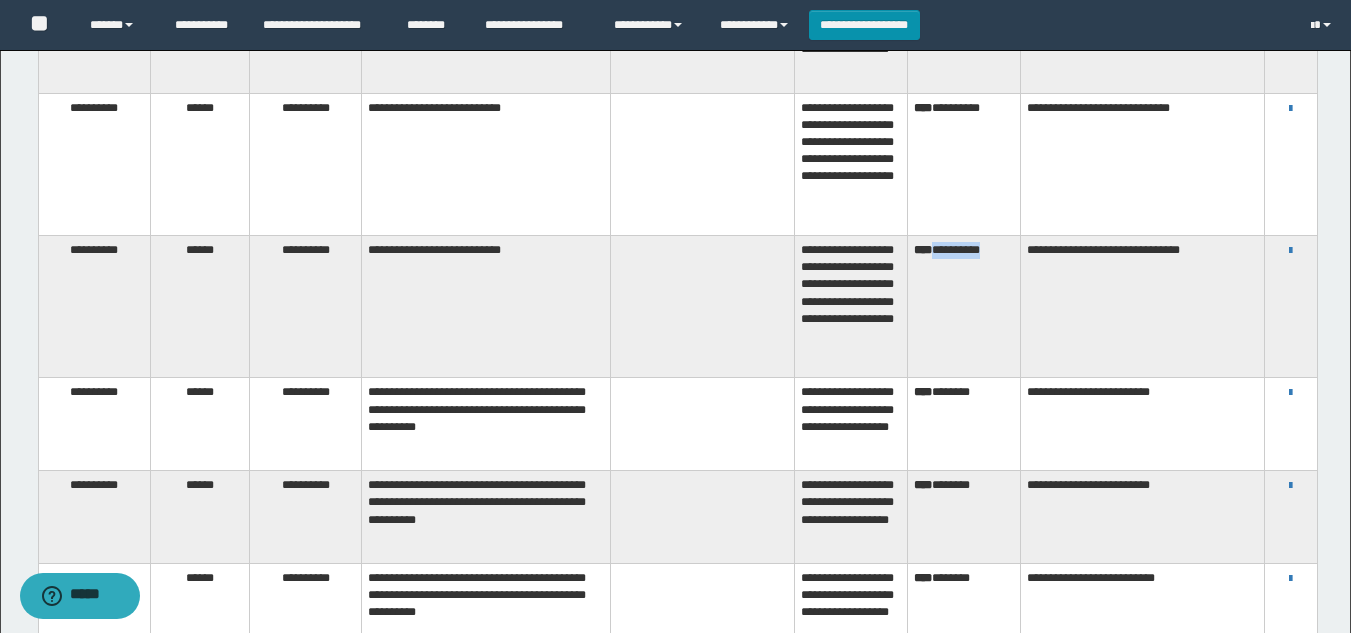 drag, startPoint x: 1011, startPoint y: 245, endPoint x: 939, endPoint y: 251, distance: 72.249565 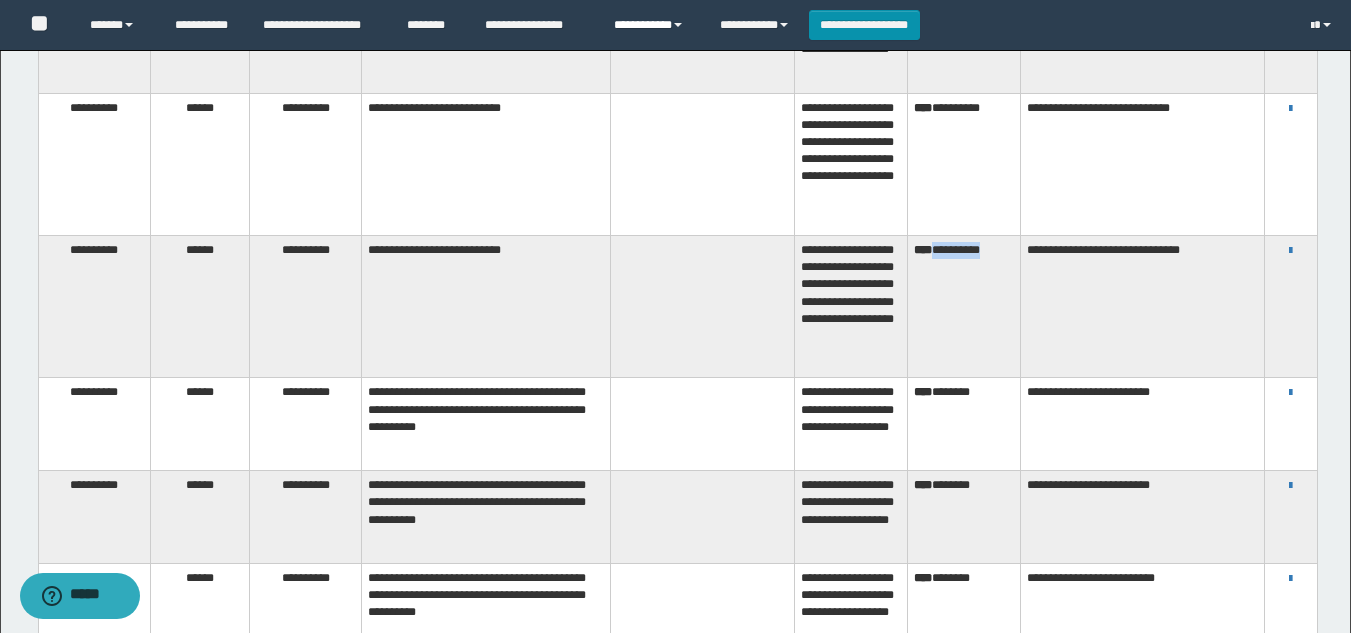 copy on "**********" 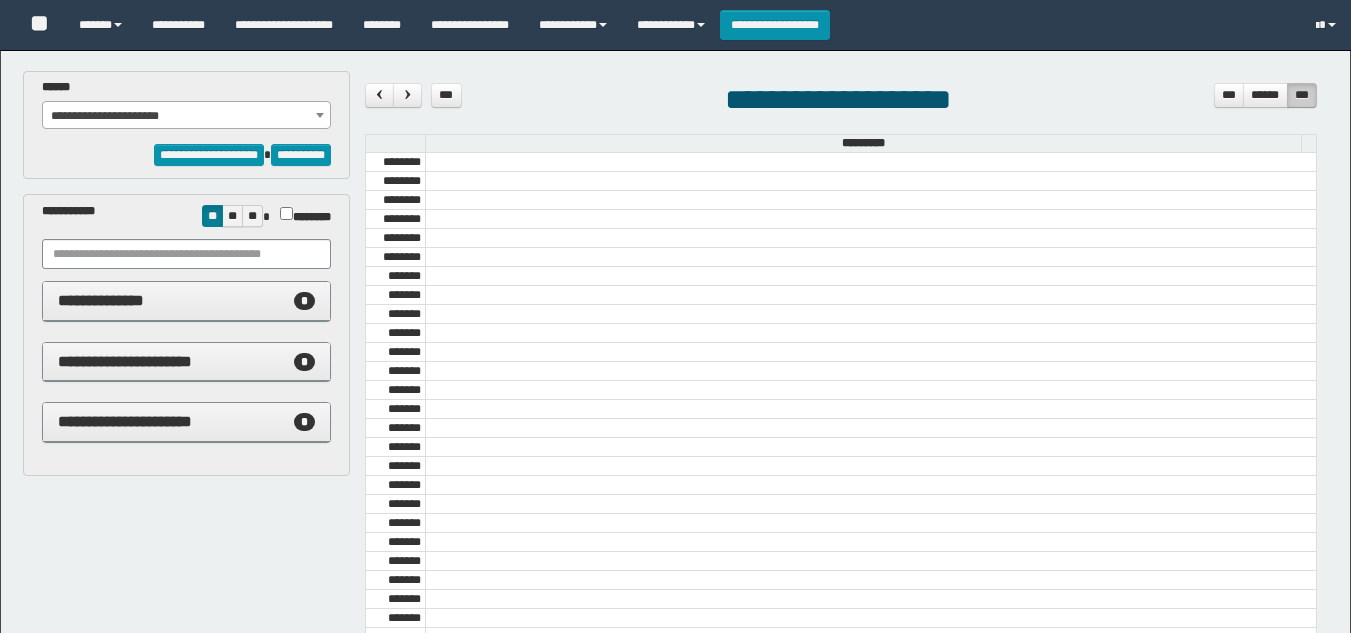 select on "******" 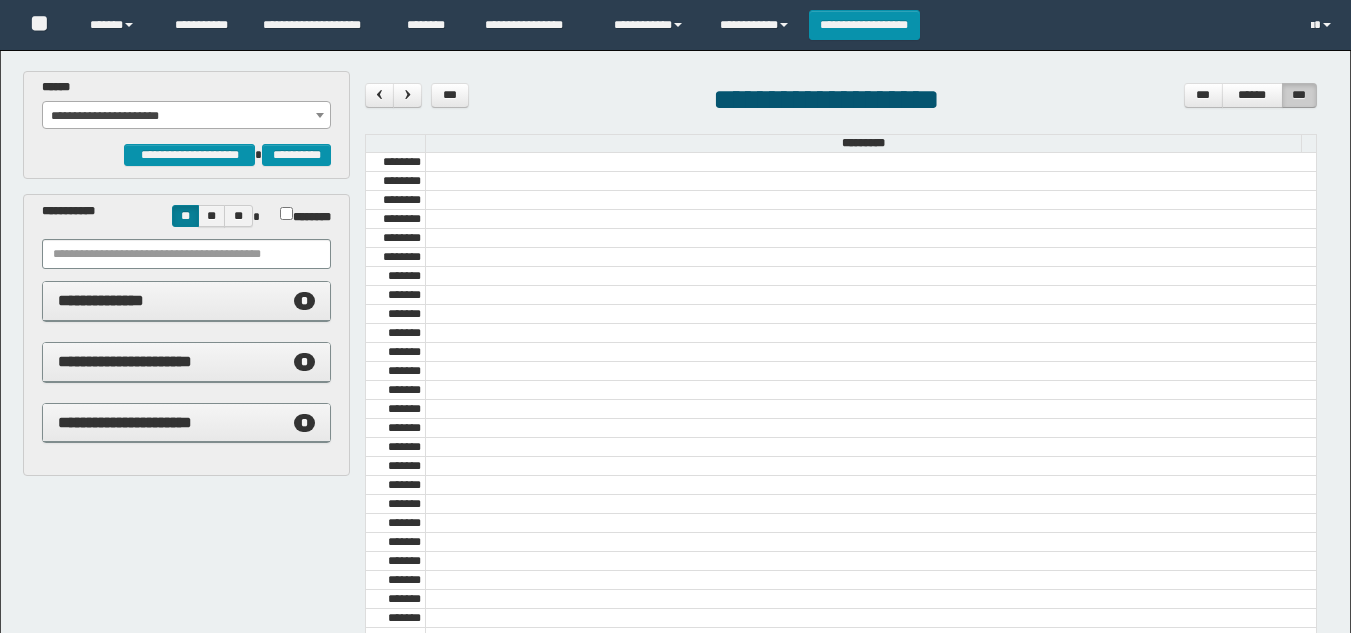 scroll, scrollTop: 0, scrollLeft: 0, axis: both 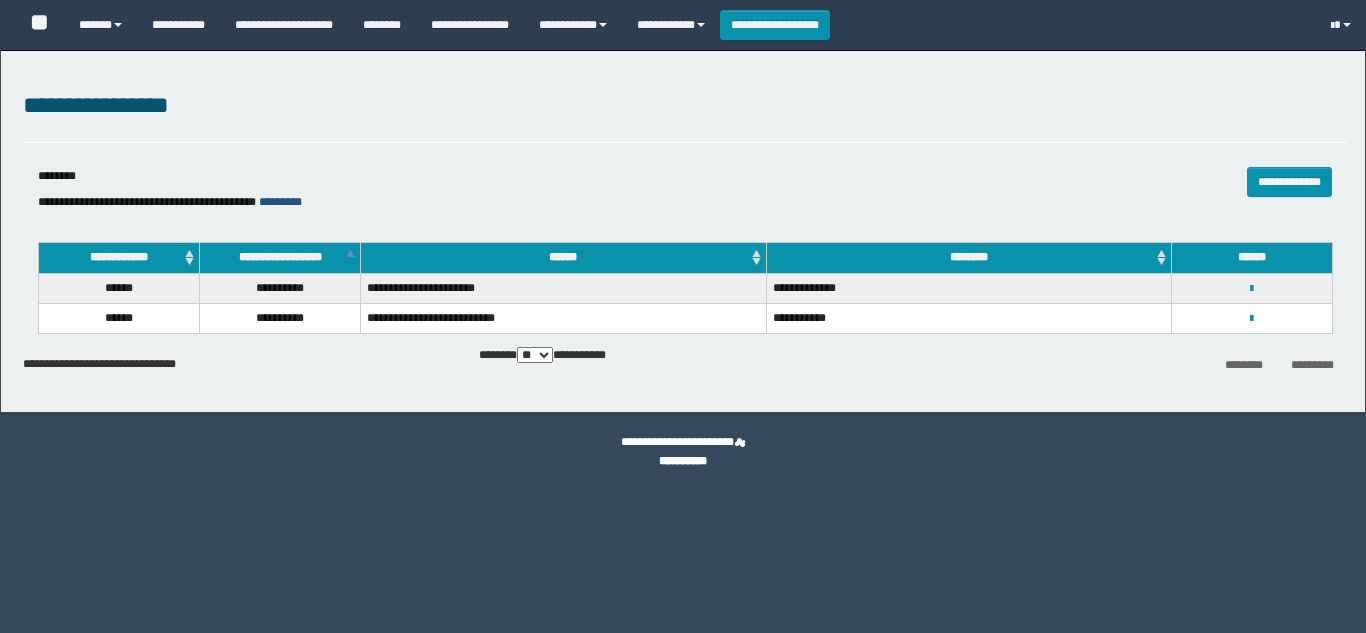 click on "*********" at bounding box center [280, 202] 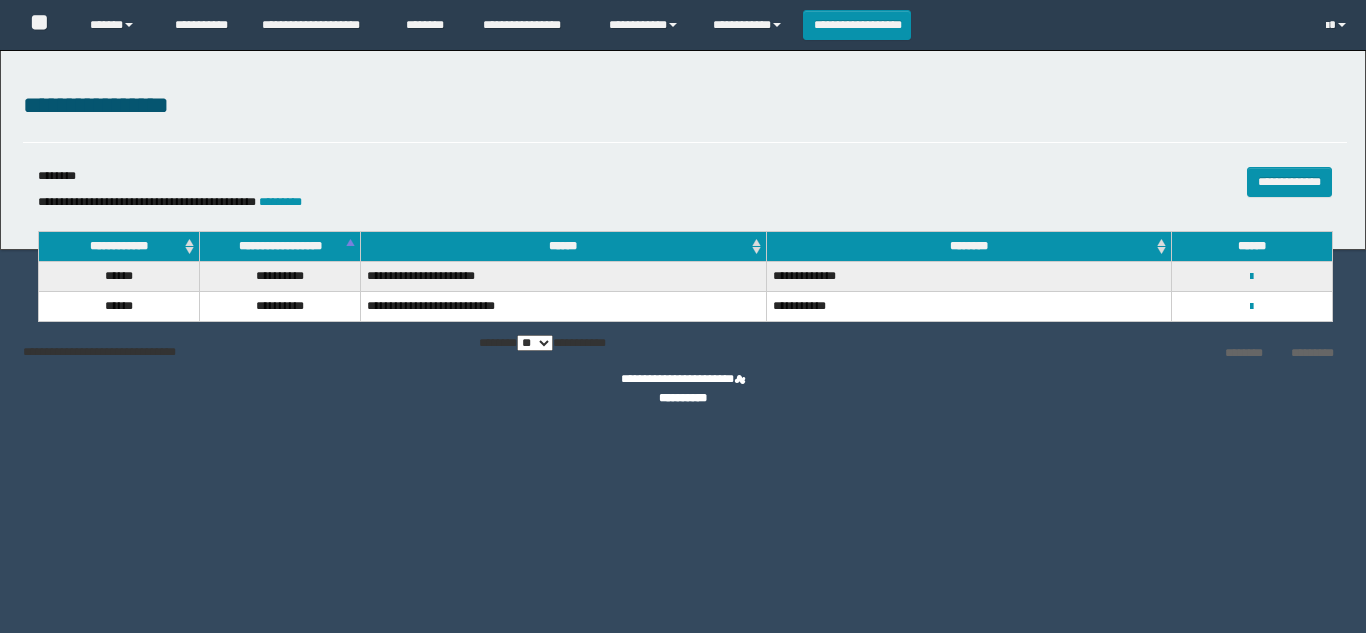scroll, scrollTop: 0, scrollLeft: 0, axis: both 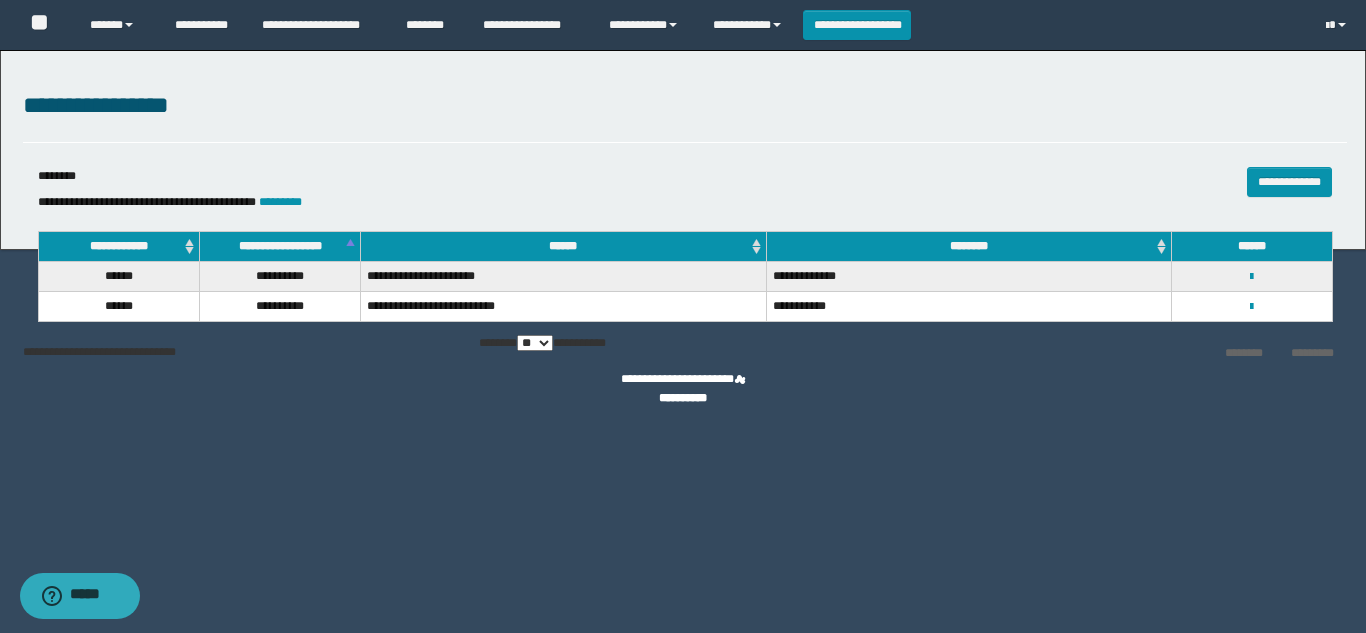 click on "********" at bounding box center [0, 0] 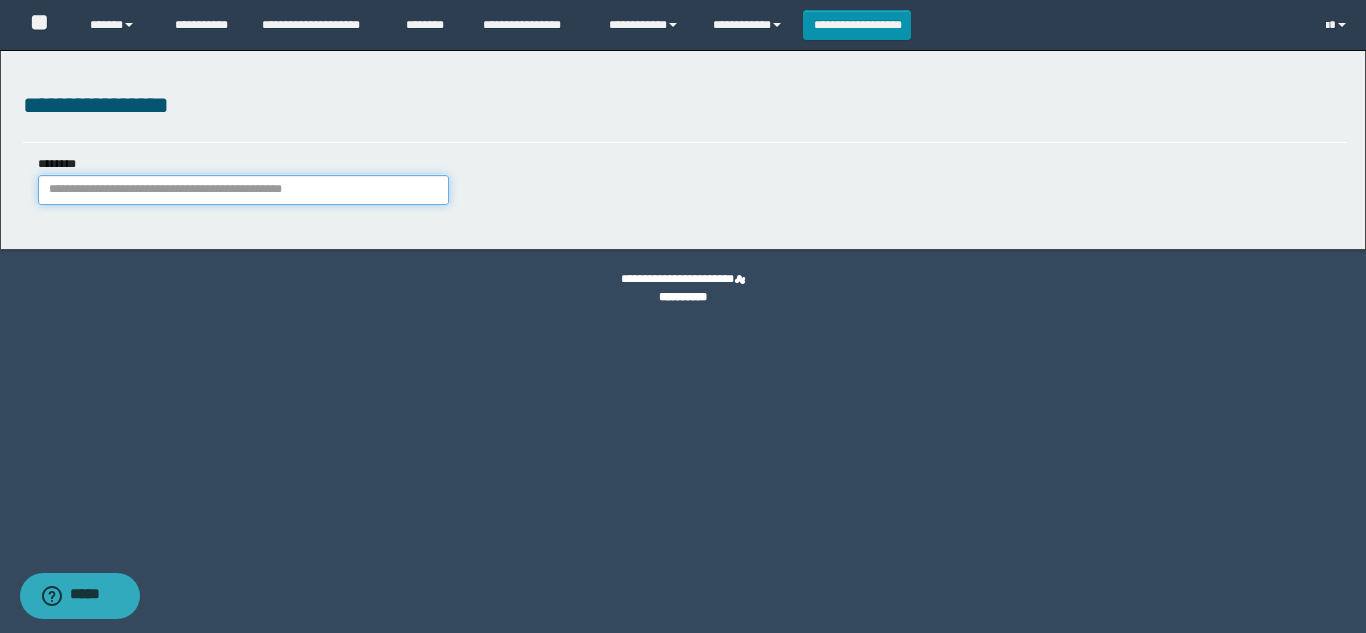 paste on "**********" 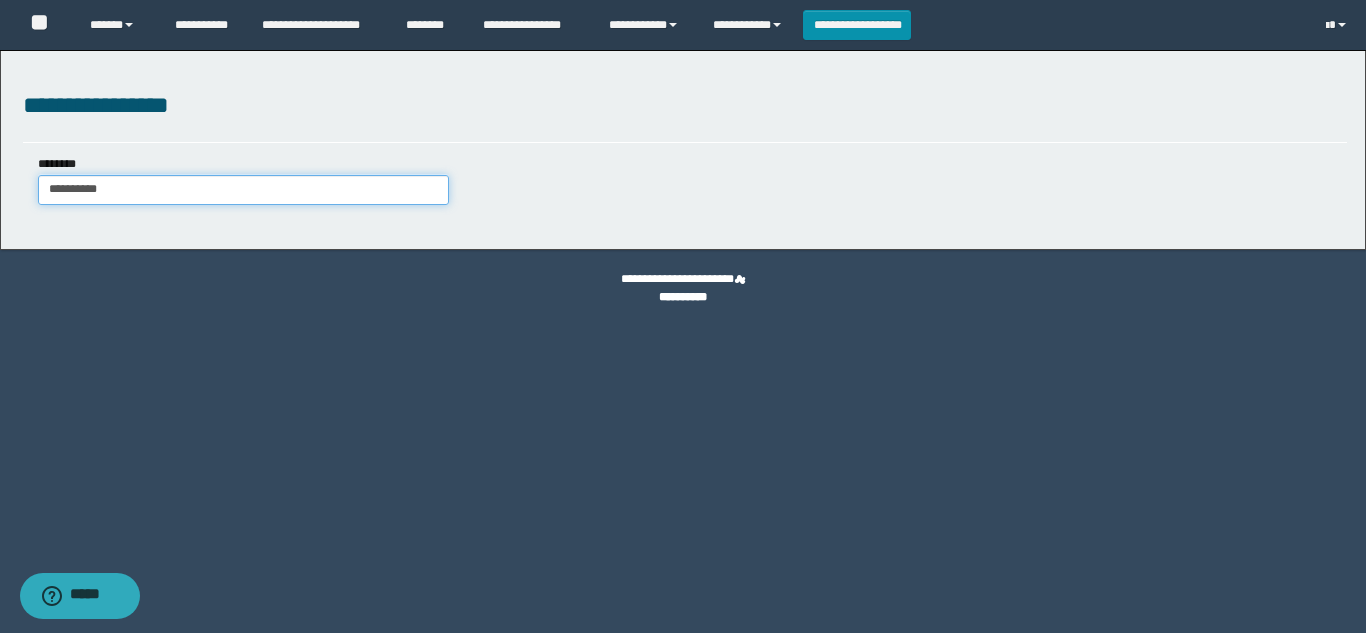 type on "**********" 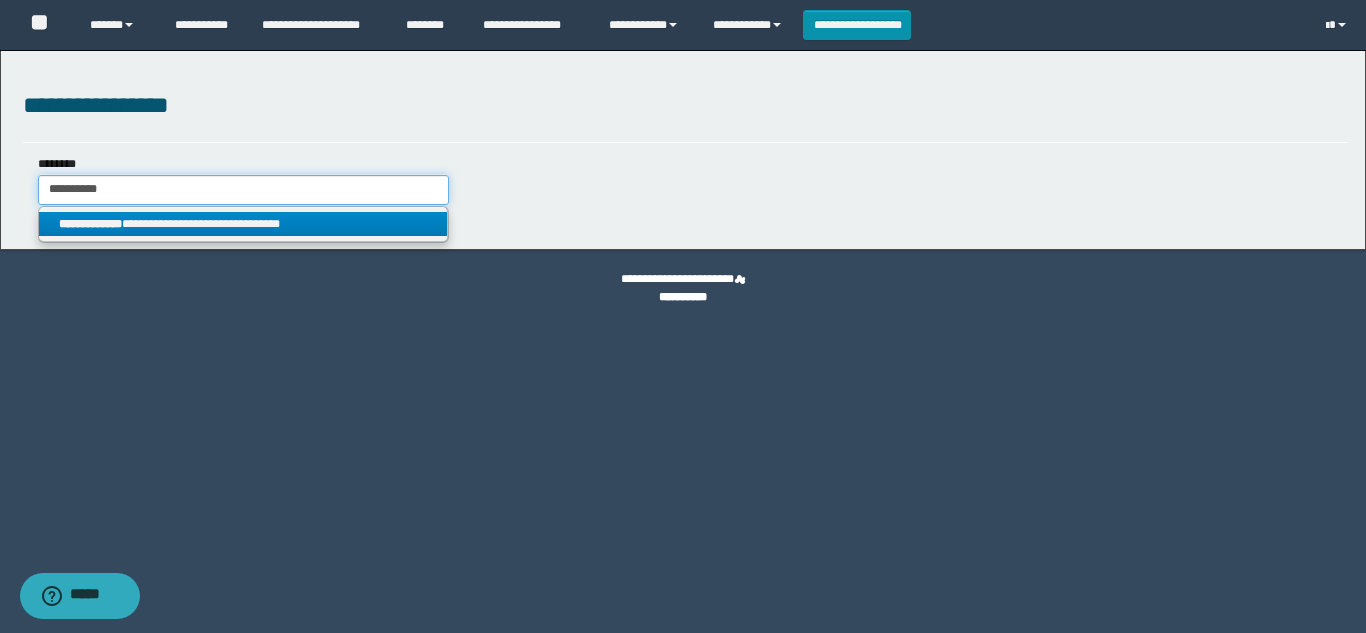 type on "**********" 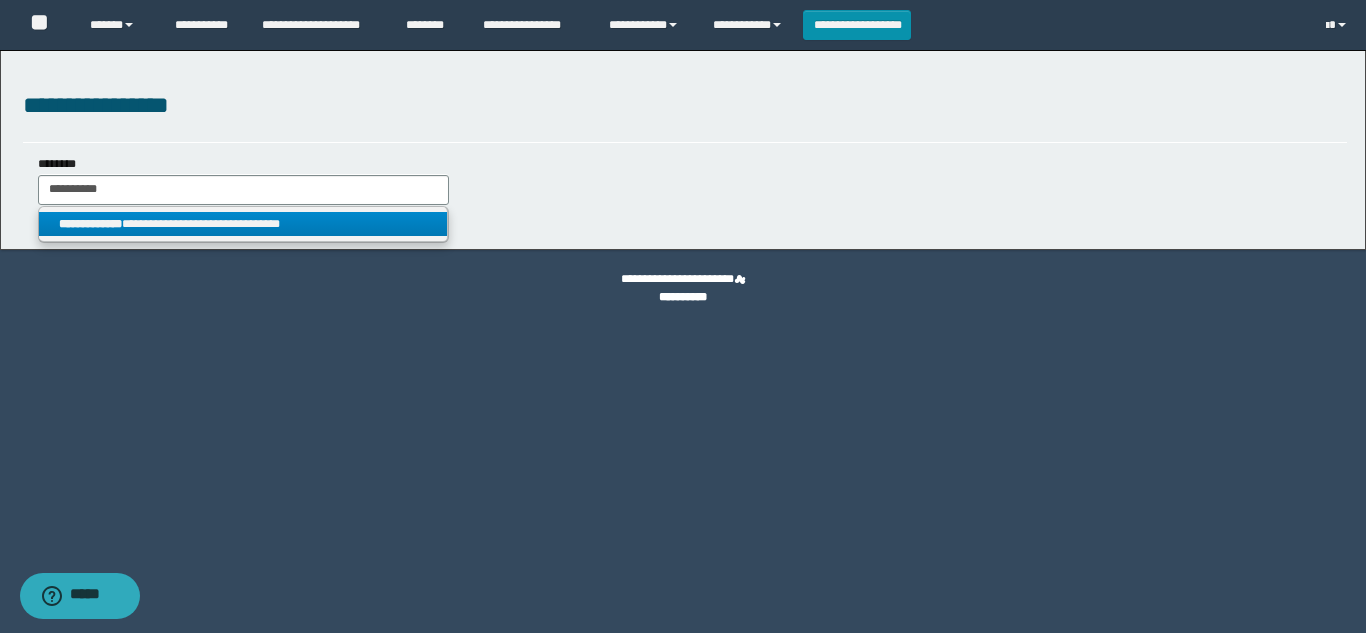 click on "**********" at bounding box center [243, 224] 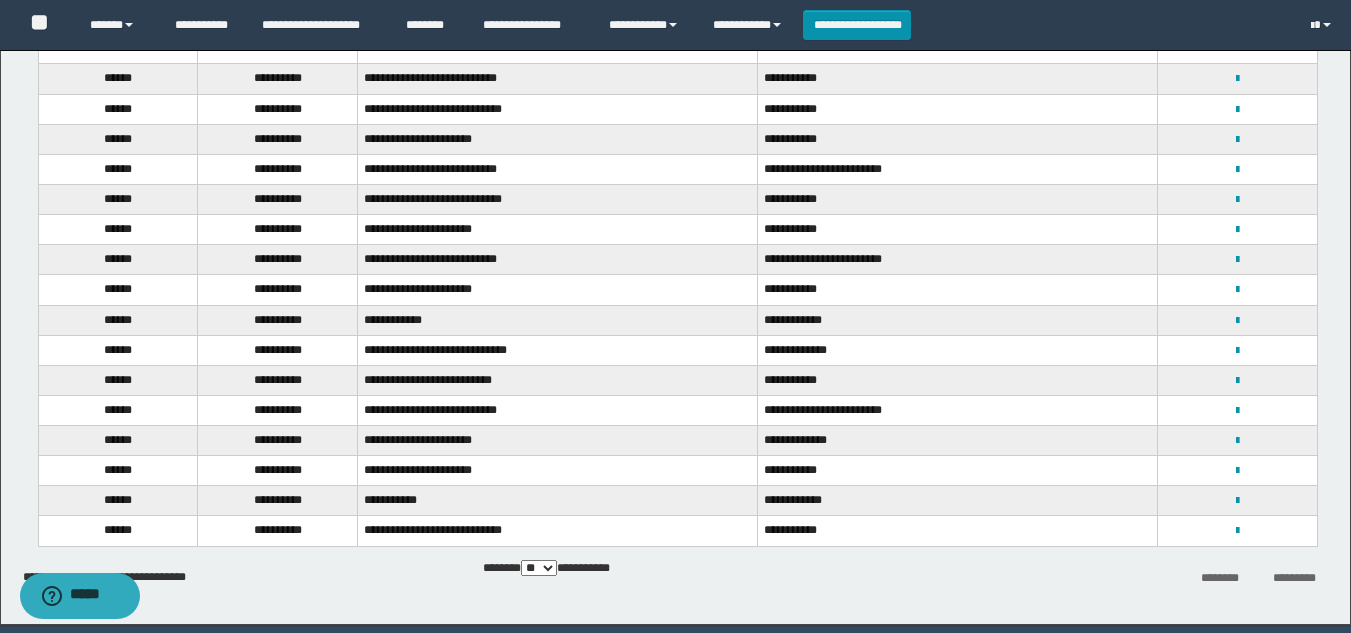 scroll, scrollTop: 460, scrollLeft: 0, axis: vertical 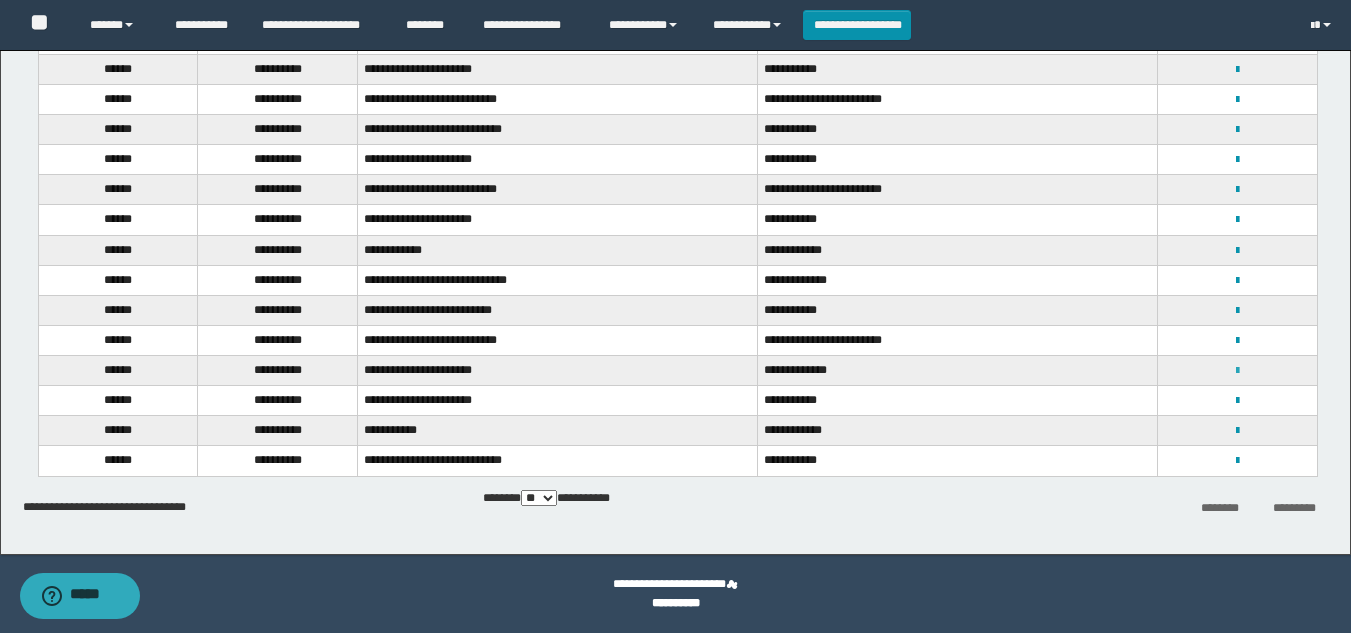 click at bounding box center [1237, 371] 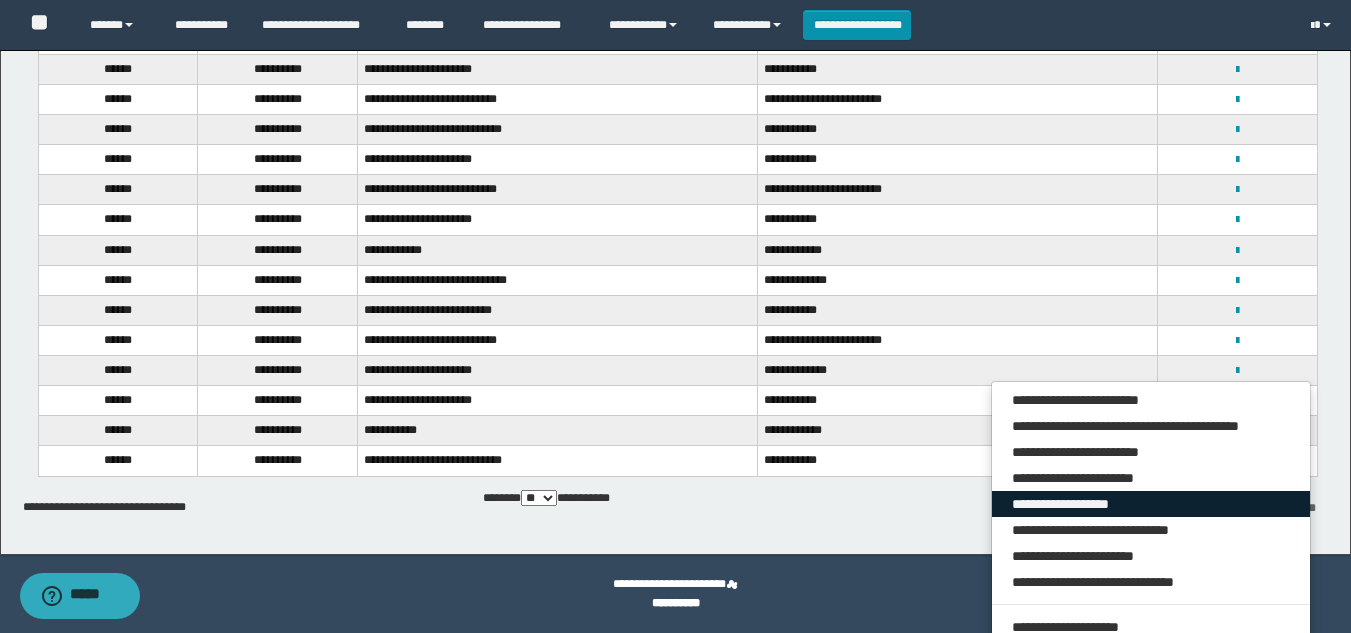 click on "**********" at bounding box center [1151, 504] 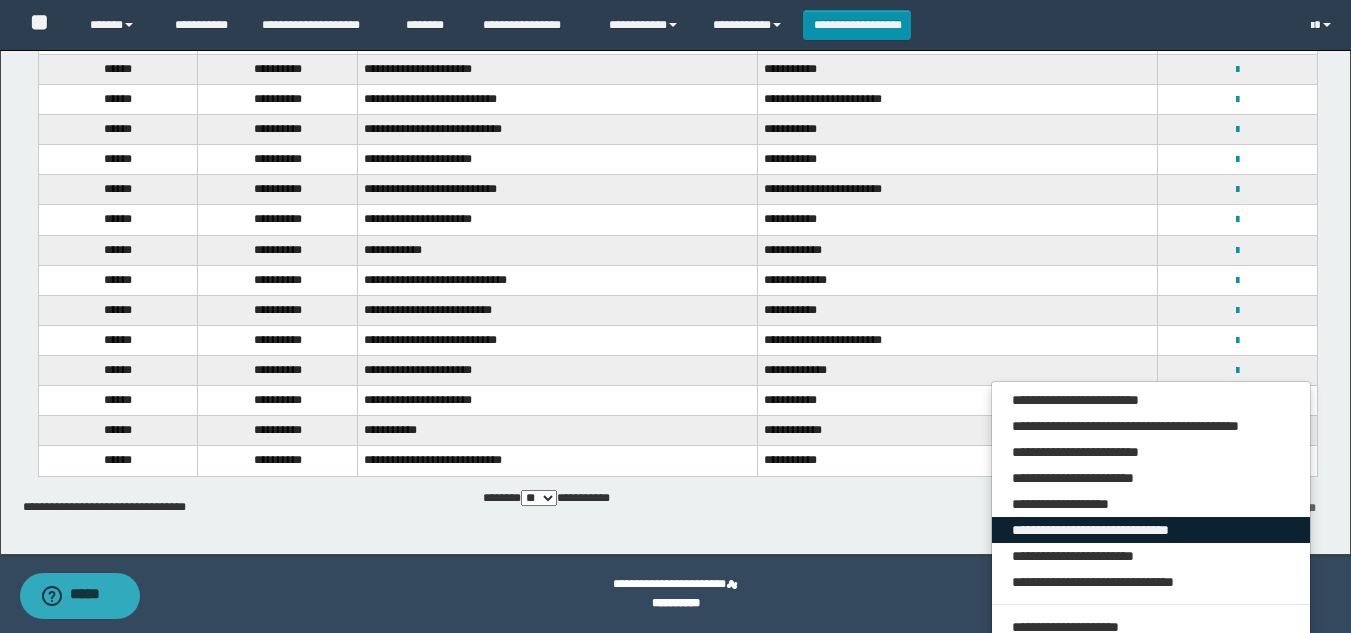 click on "**********" at bounding box center [1151, 530] 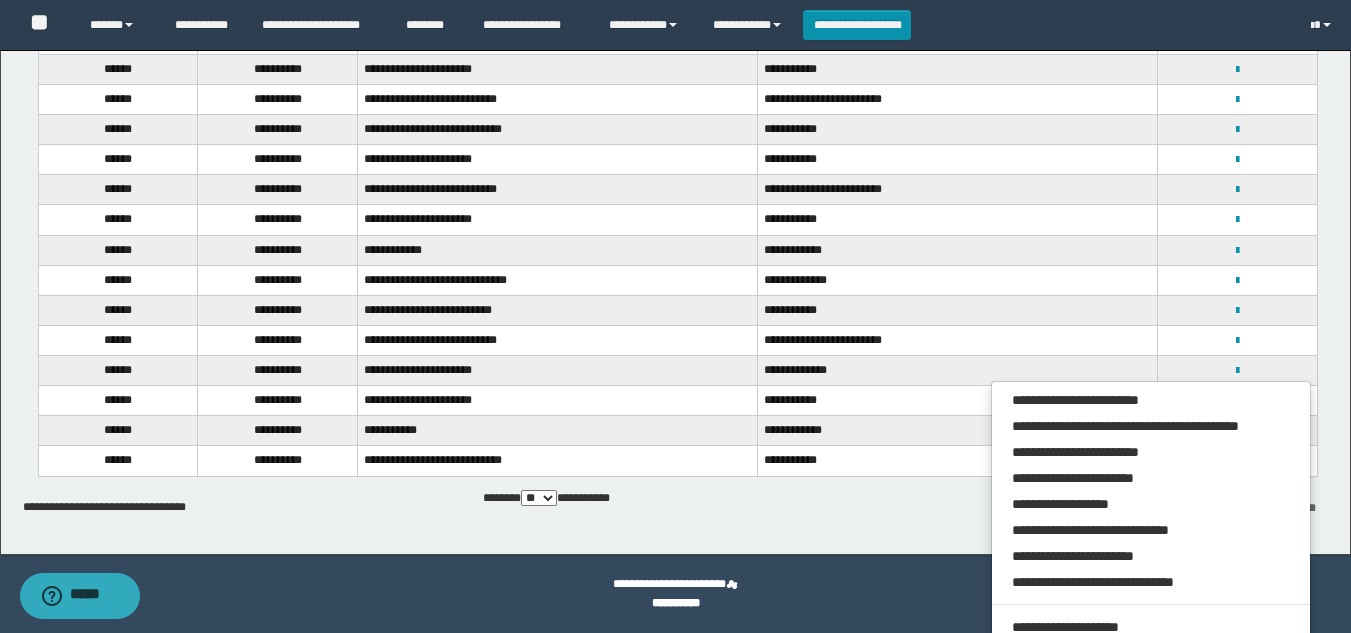 click on "**********" at bounding box center (675, 72) 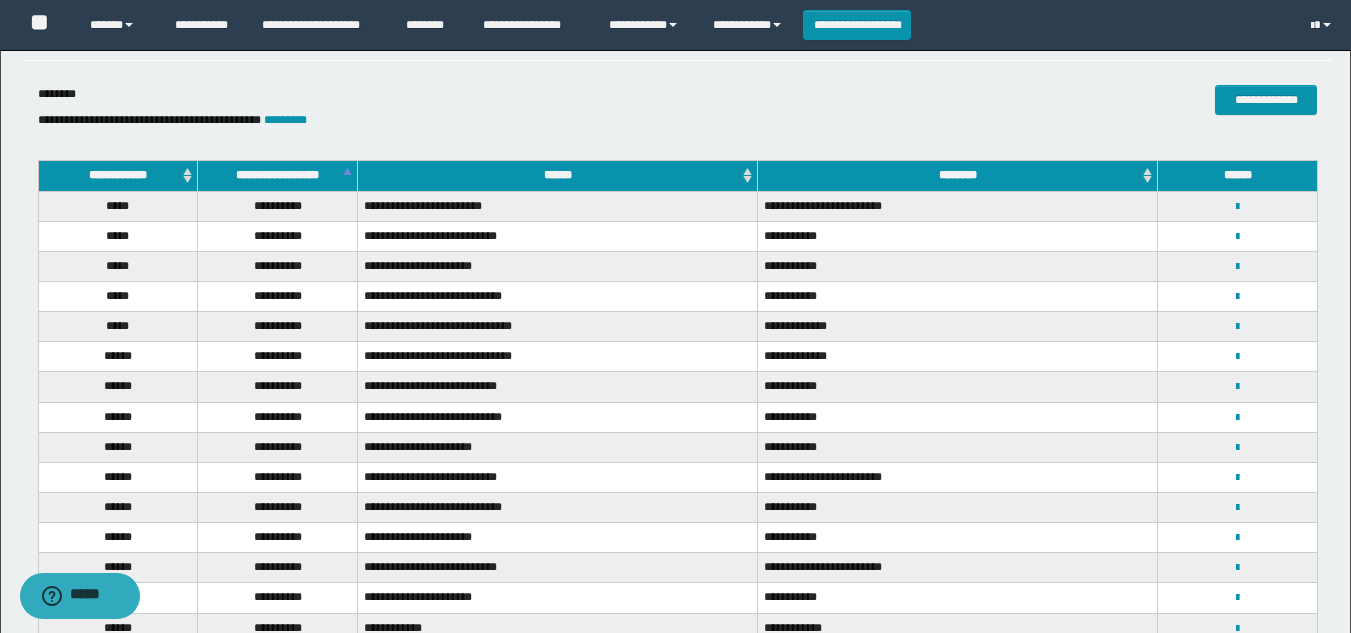 scroll, scrollTop: 0, scrollLeft: 0, axis: both 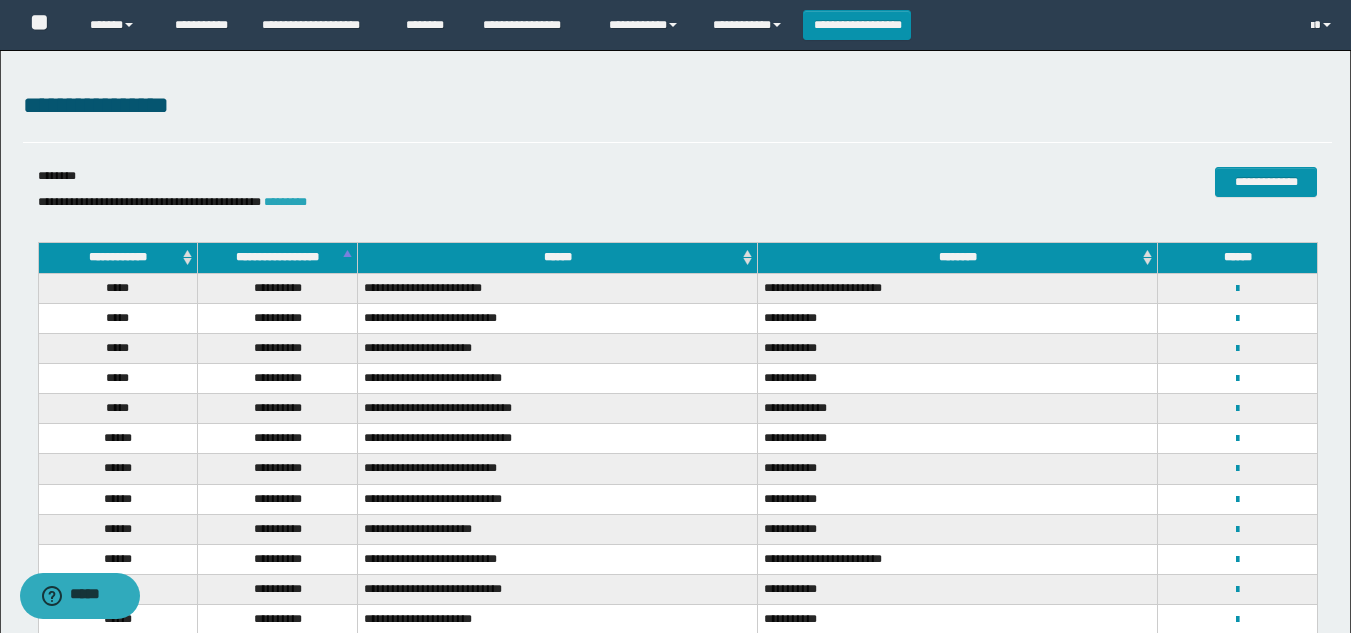 click on "*********" at bounding box center [285, 202] 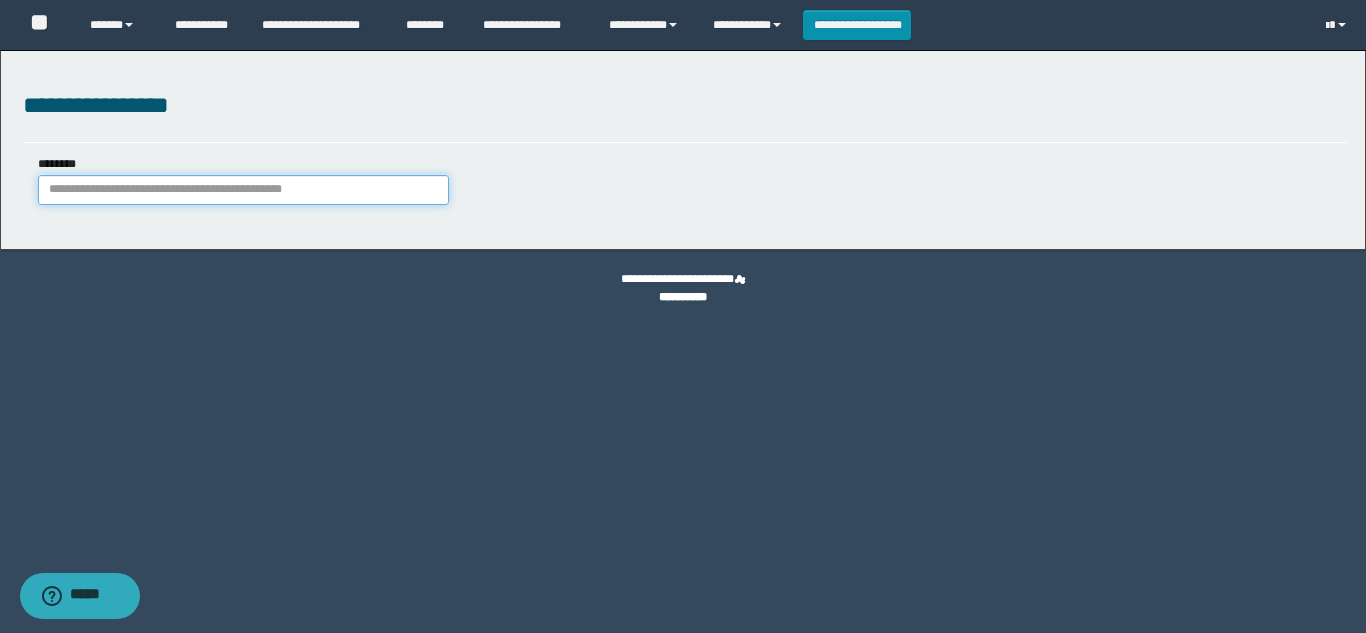 click on "********" at bounding box center (243, 190) 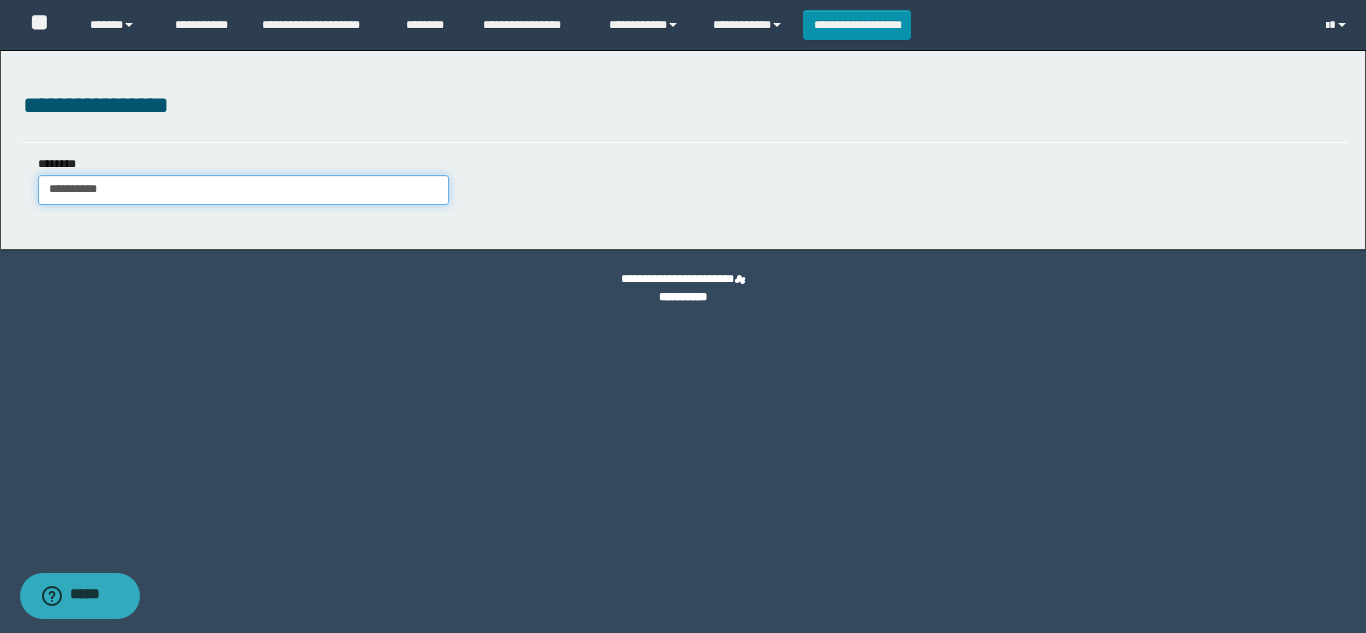 type on "**********" 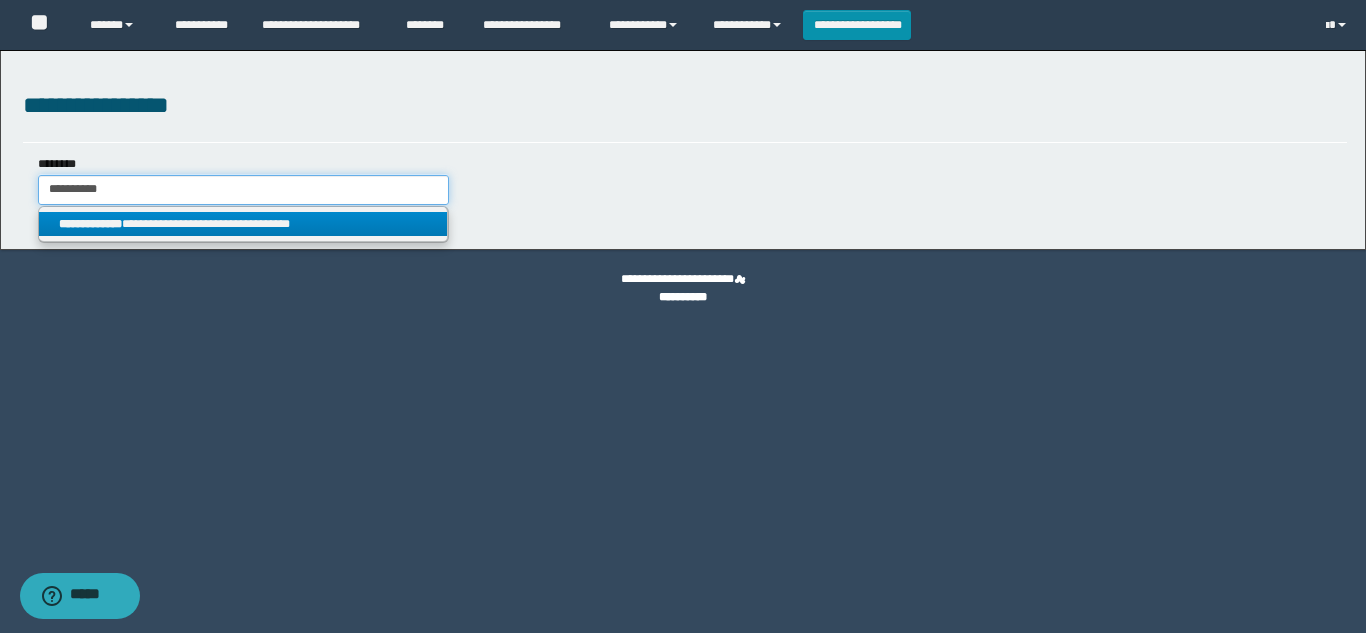 type on "**********" 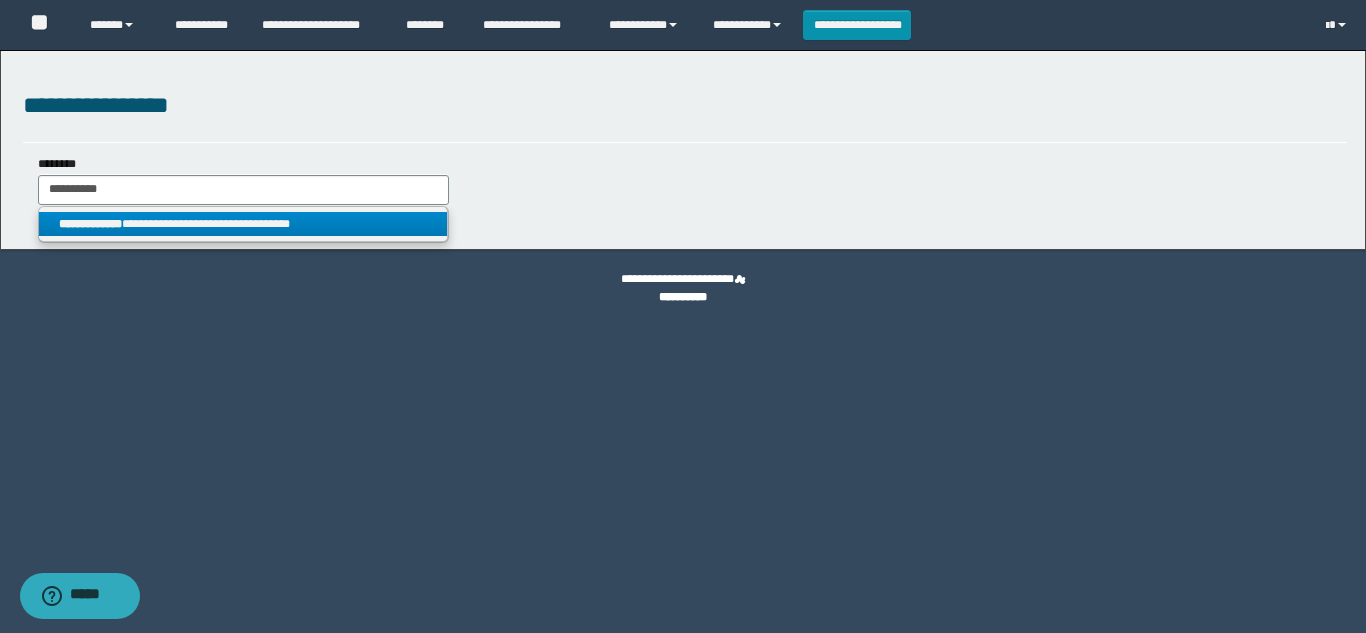click on "**********" at bounding box center (243, 224) 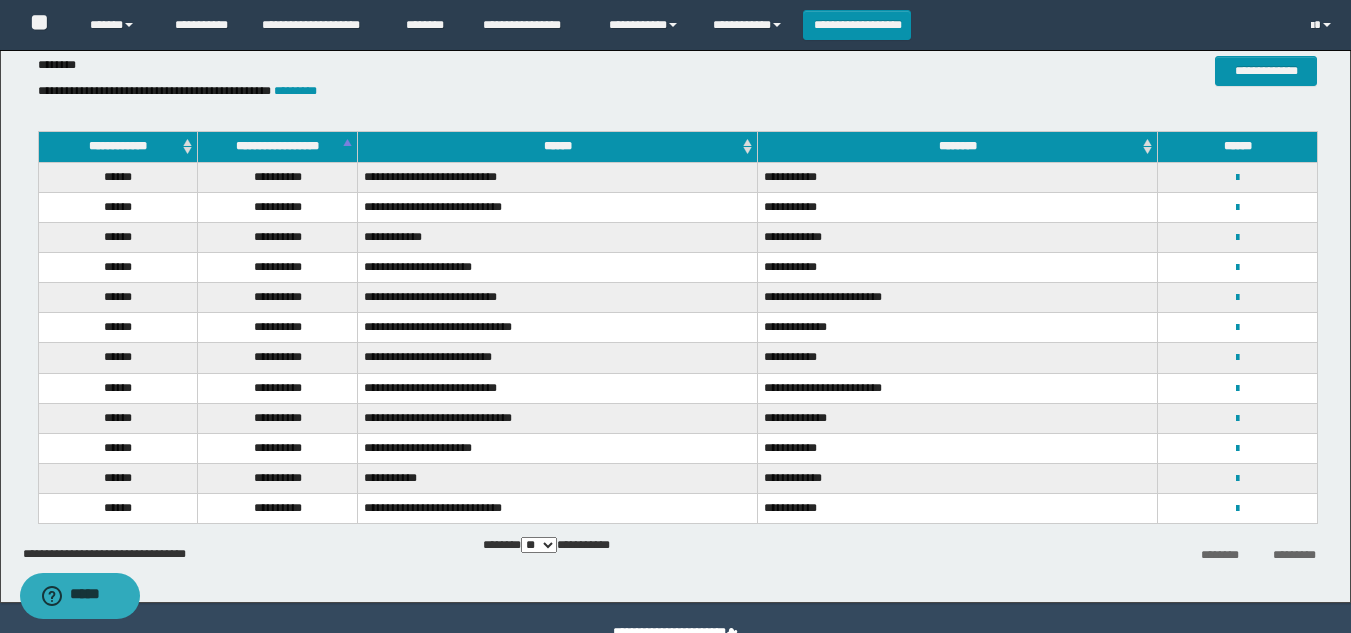 scroll, scrollTop: 159, scrollLeft: 0, axis: vertical 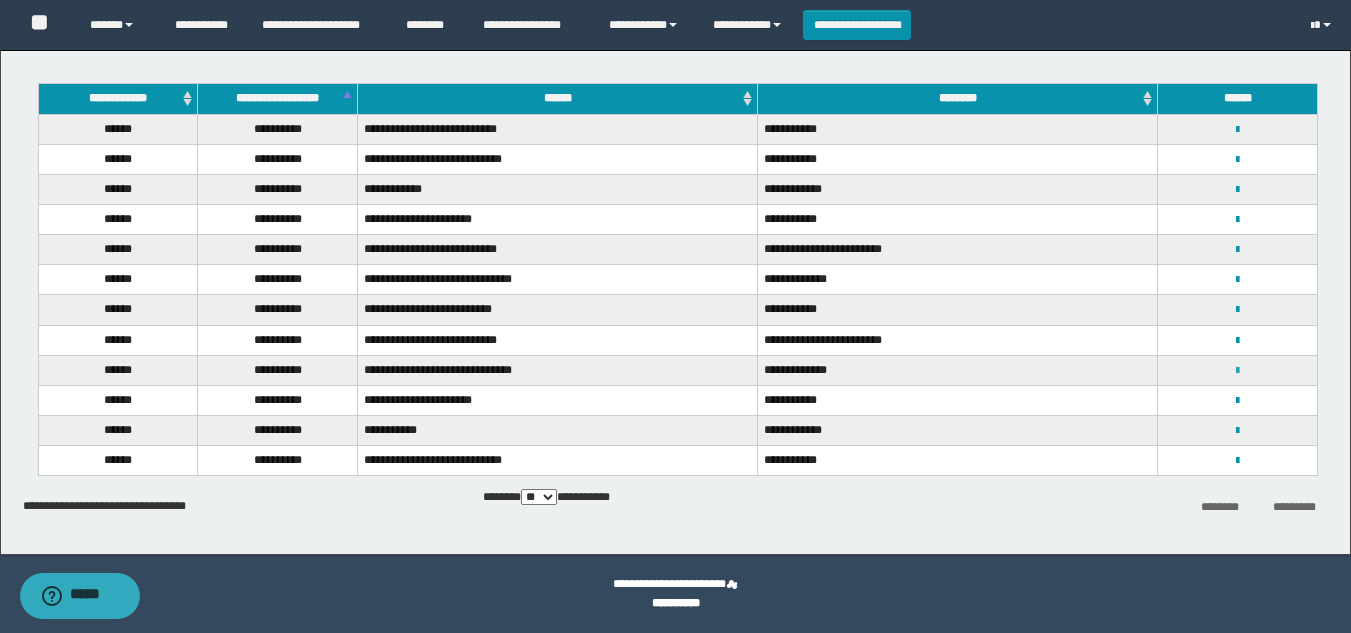 click at bounding box center (1237, 371) 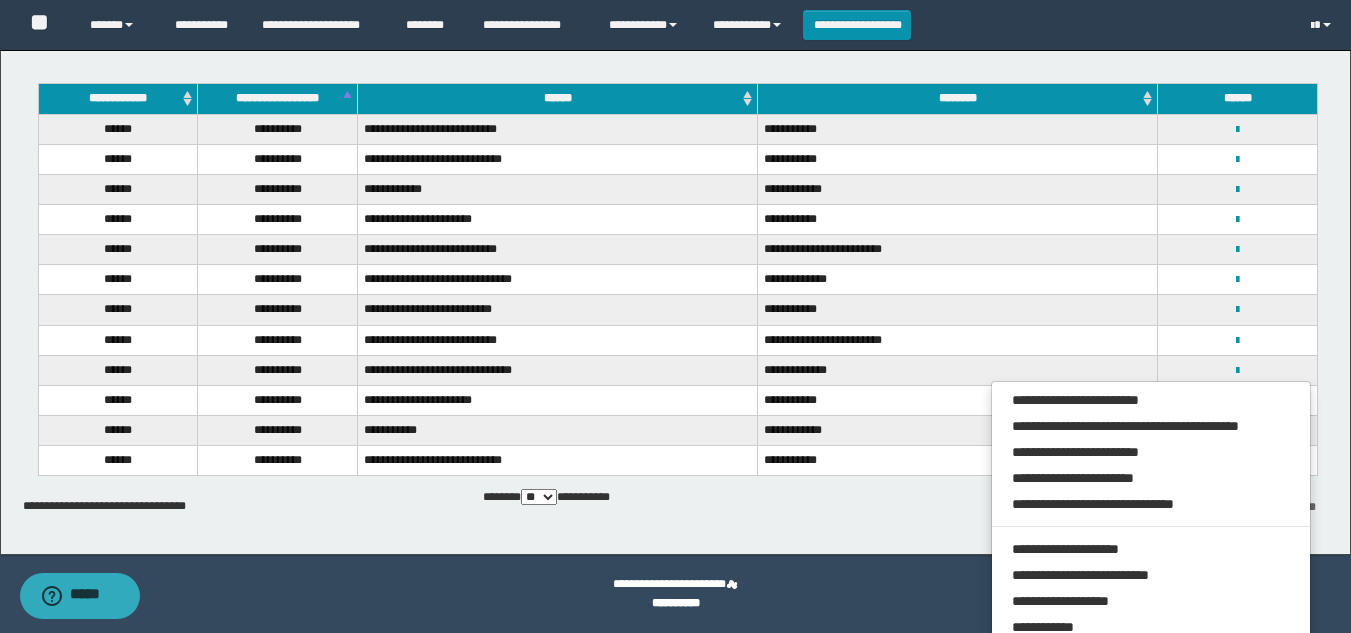 click on "**********" at bounding box center (675, 223) 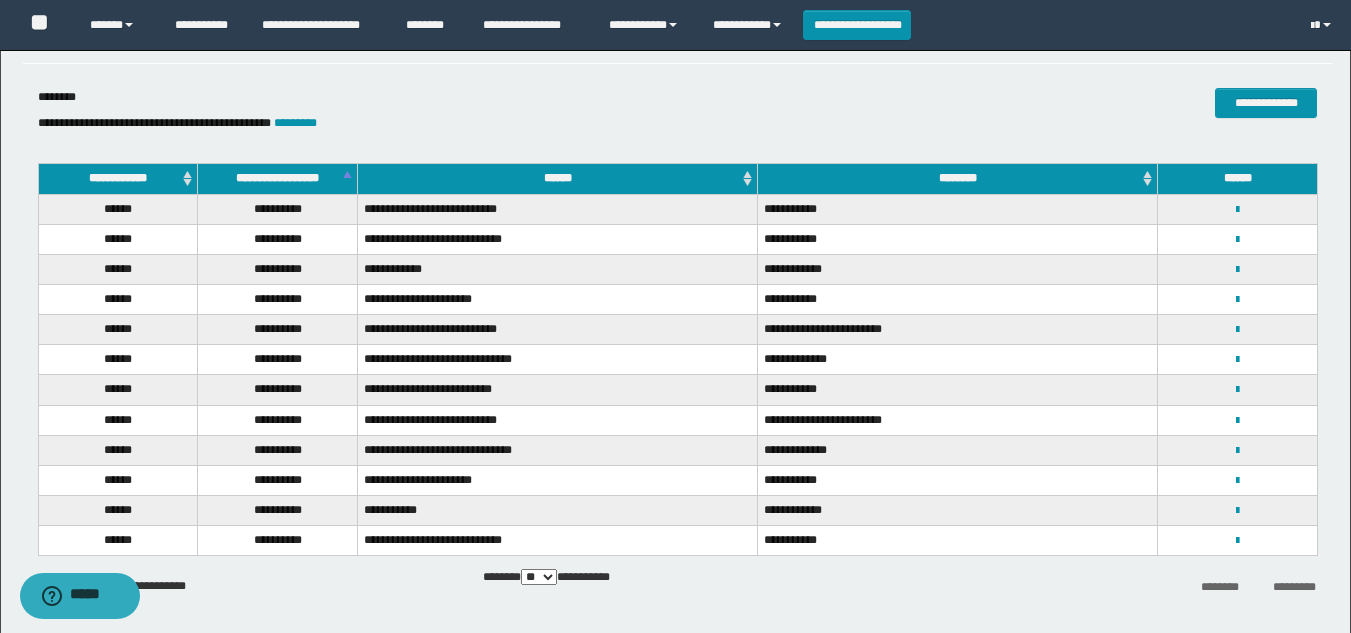 scroll, scrollTop: 0, scrollLeft: 0, axis: both 